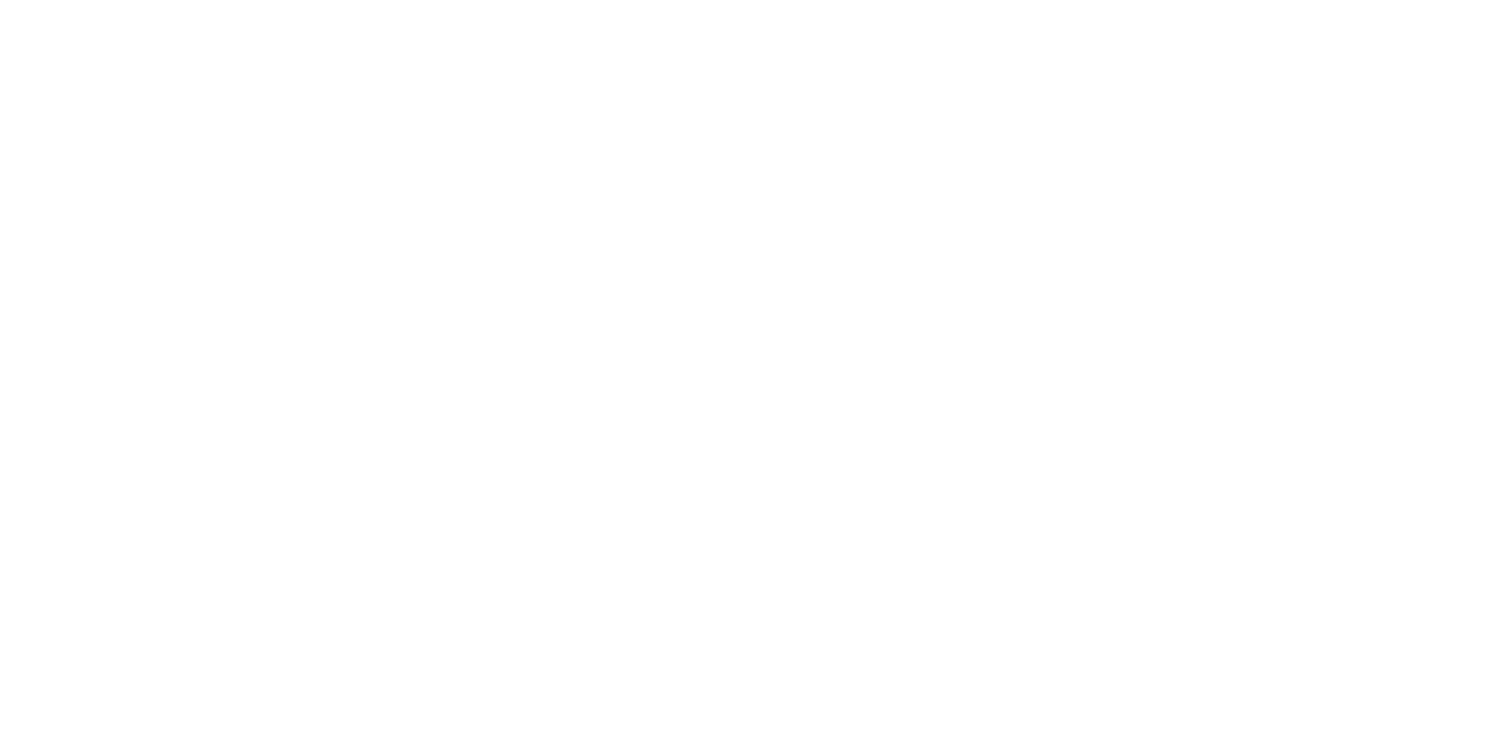scroll, scrollTop: 0, scrollLeft: 0, axis: both 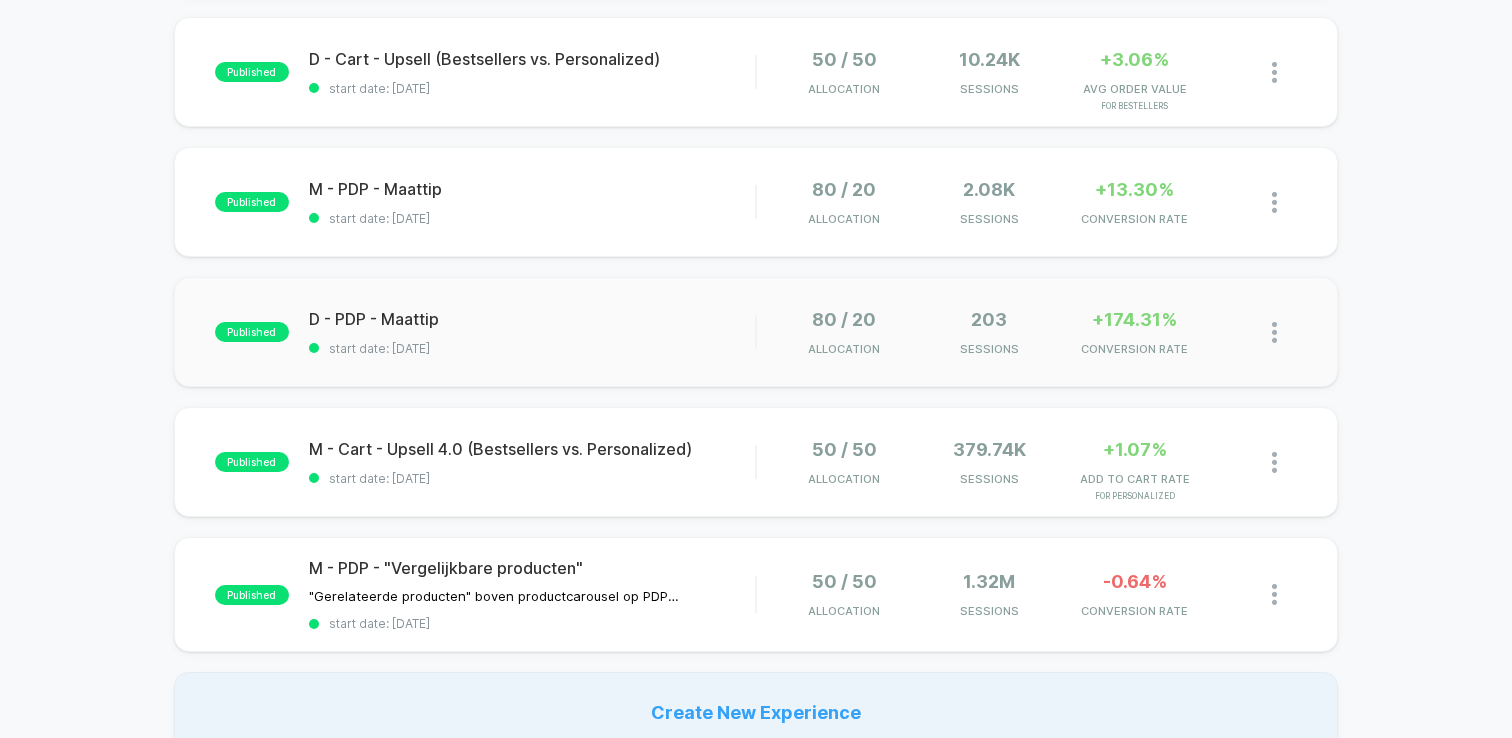 click on "published D - PDP - Maattip start date: 7-7-2025 80 / 20 Allocation 203 Sessions +174.31% CONVERSION RATE" at bounding box center (756, 332) 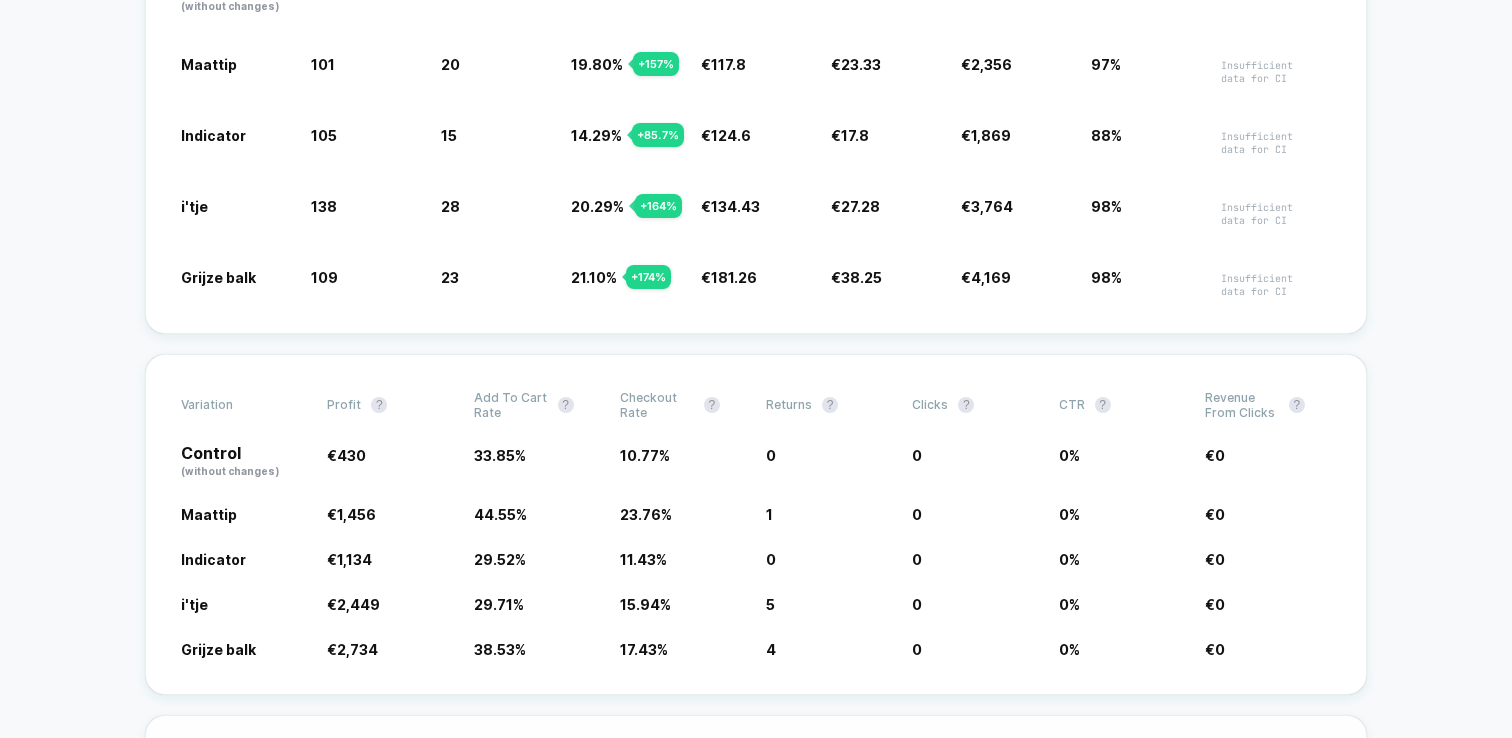scroll, scrollTop: 482, scrollLeft: 0, axis: vertical 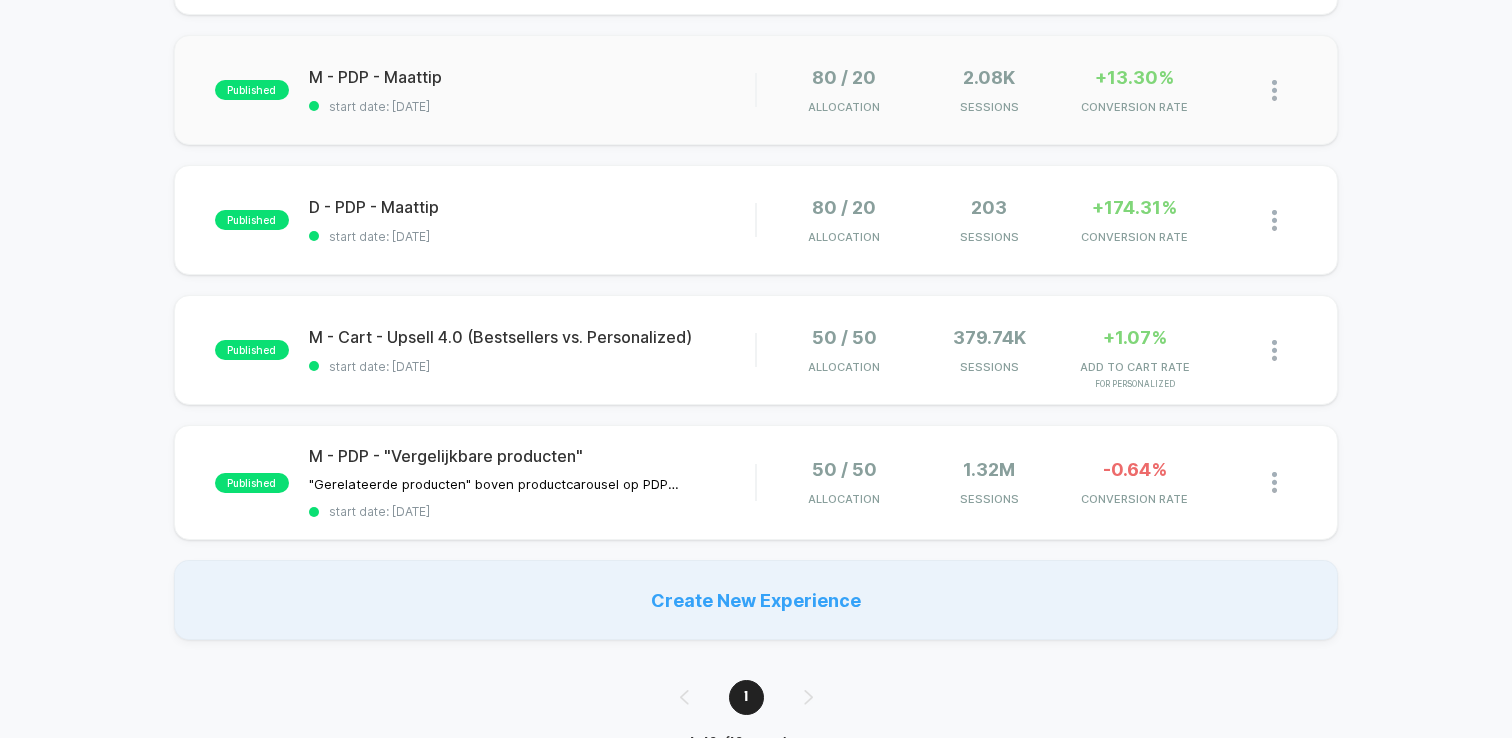 click on "published M - PDP - Maattip start date: 7-7-2025 80 / 20 Allocation 2.08k Sessions +13.30% CONVERSION RATE" at bounding box center (756, 90) 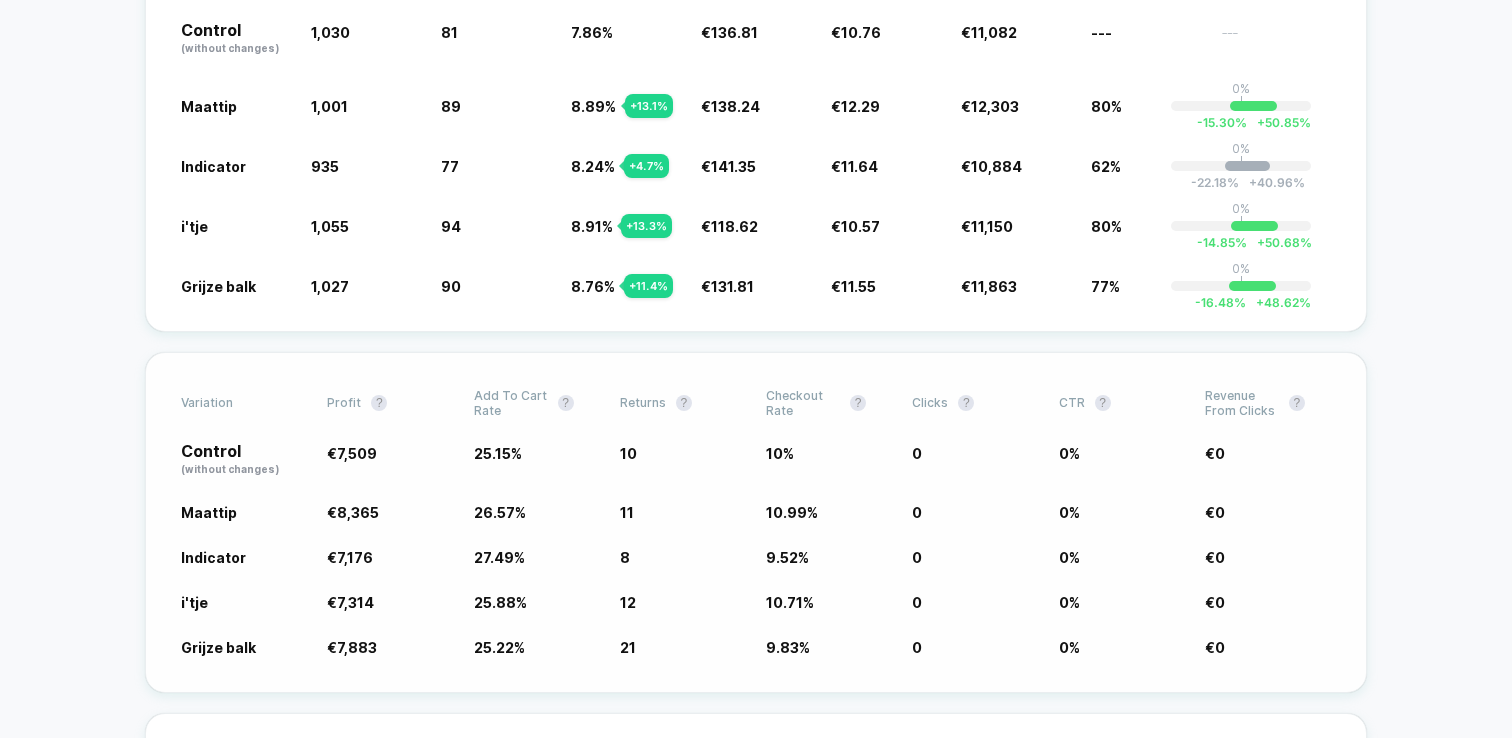 scroll, scrollTop: 275, scrollLeft: 0, axis: vertical 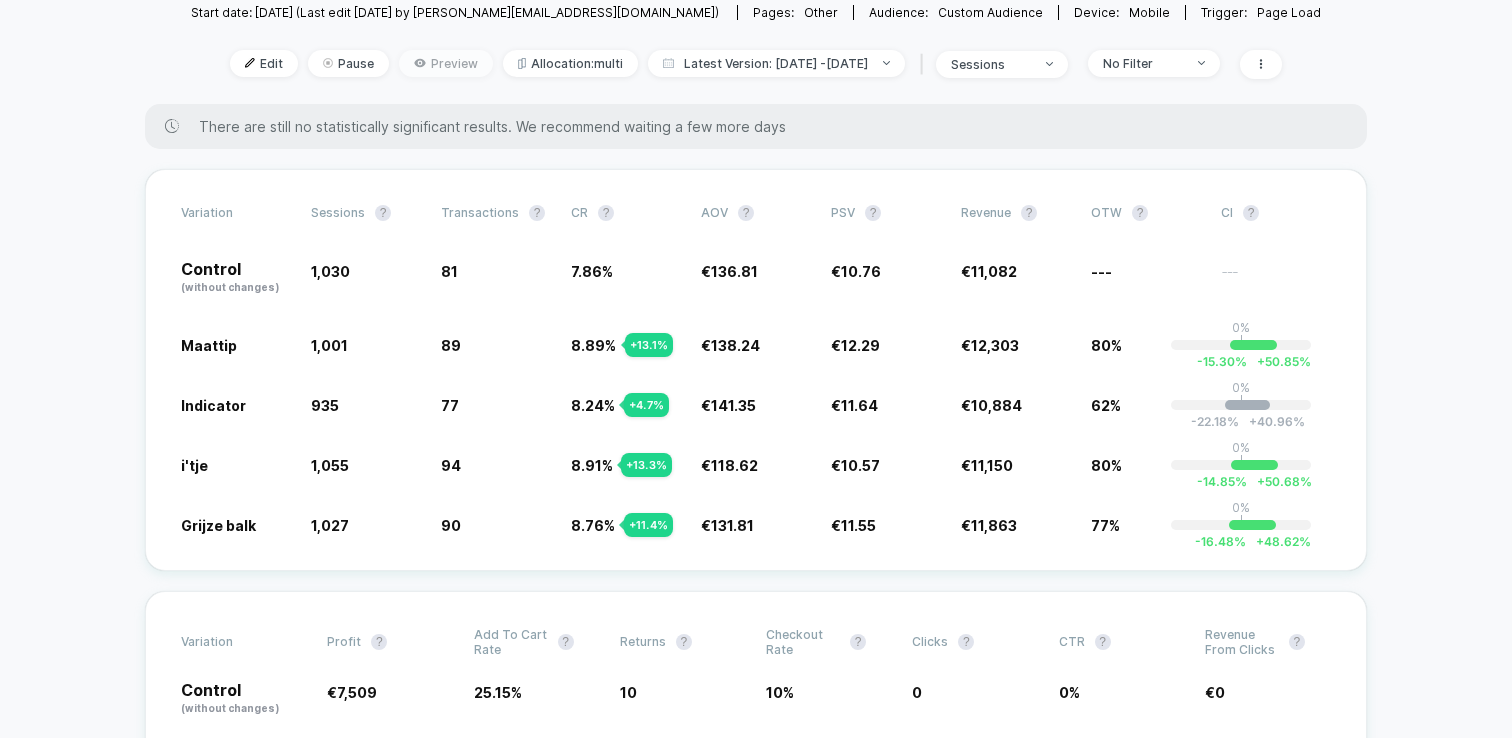 click on "Preview" at bounding box center (446, 63) 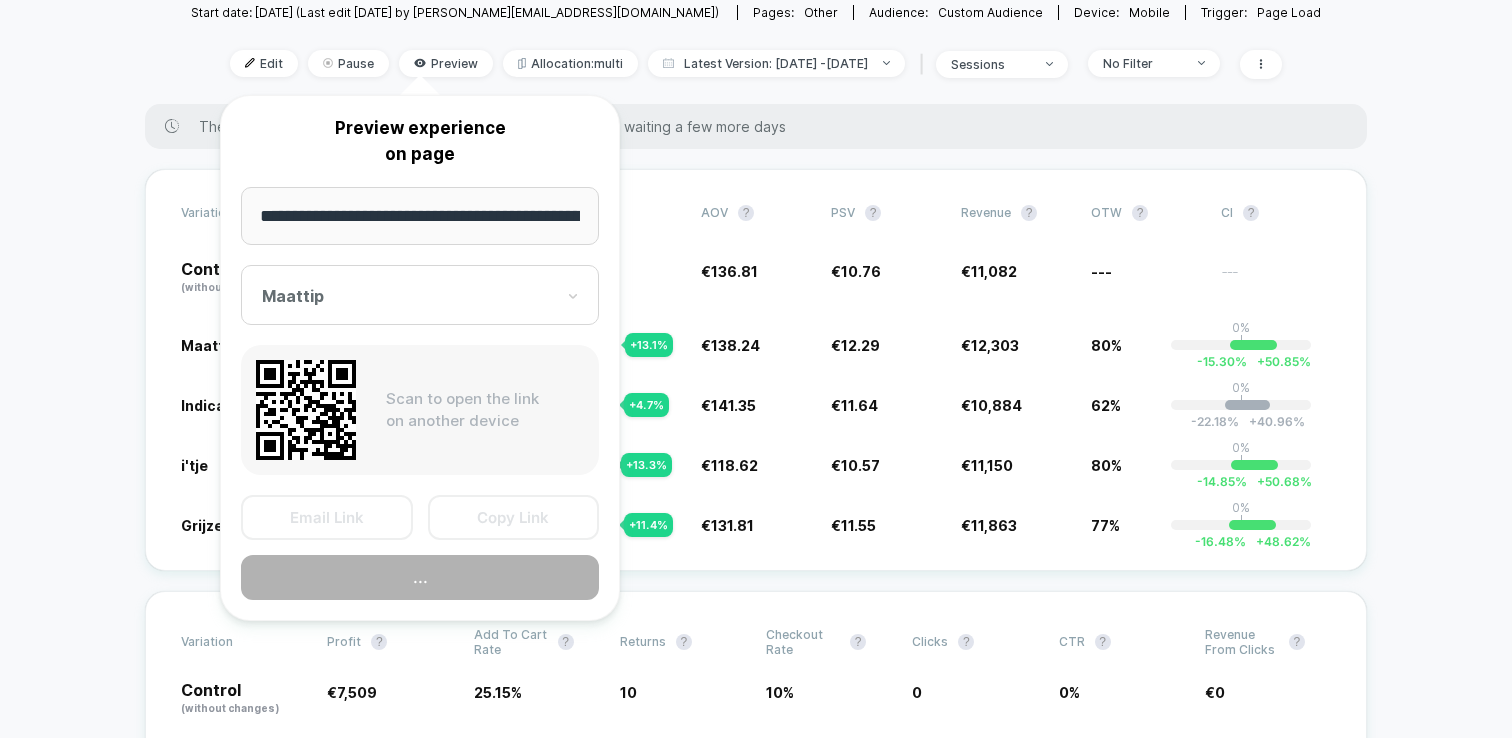 scroll, scrollTop: 0, scrollLeft: 108, axis: horizontal 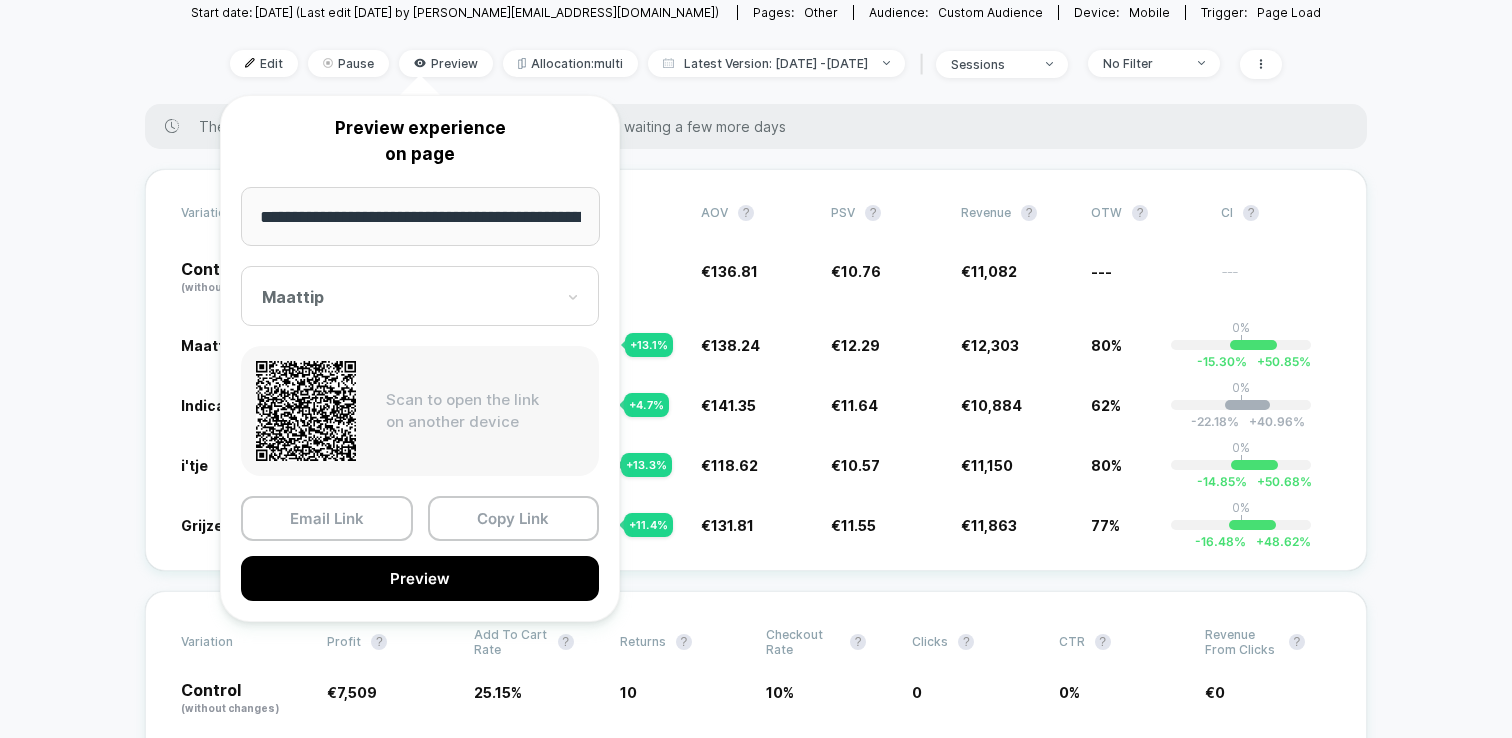 click at bounding box center [408, 297] 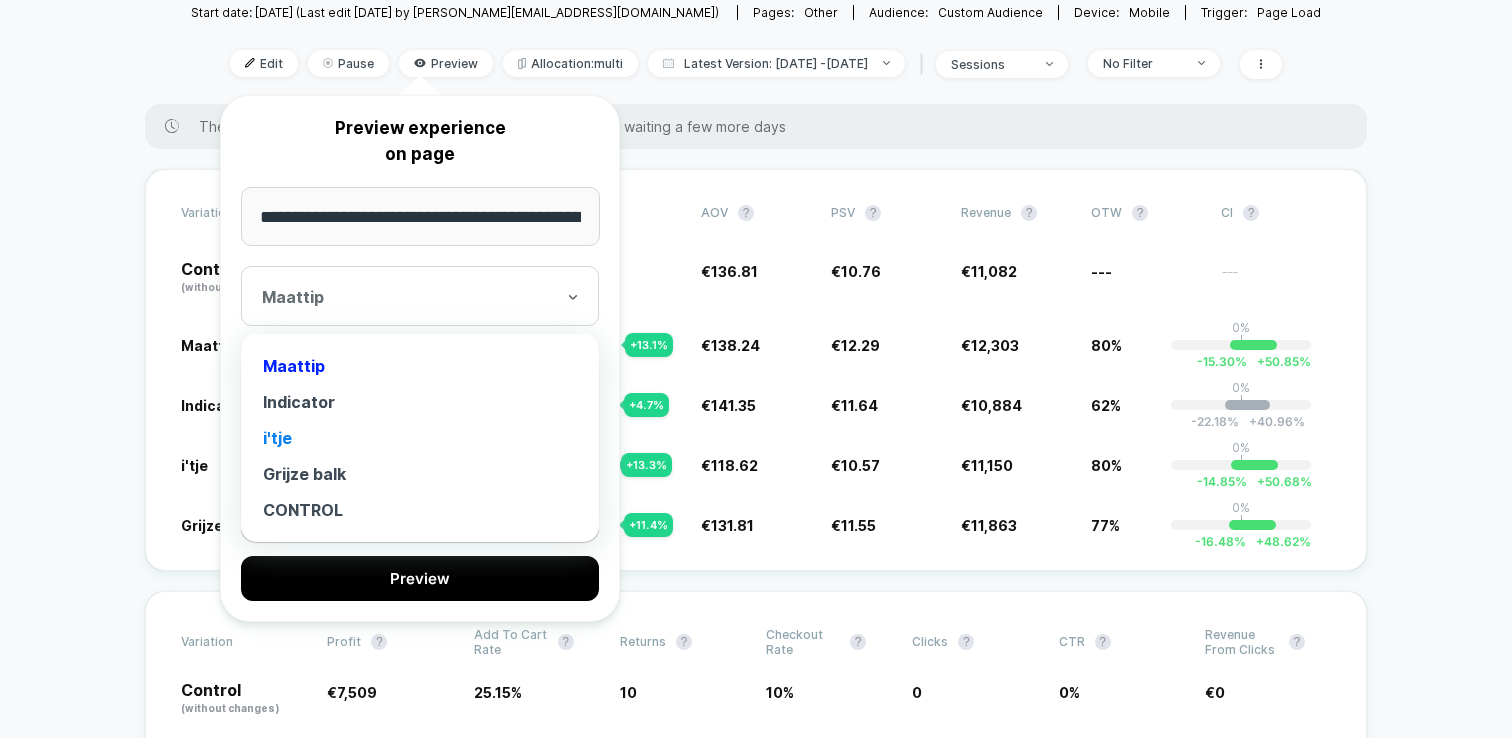 click on "i'tje" at bounding box center (420, 438) 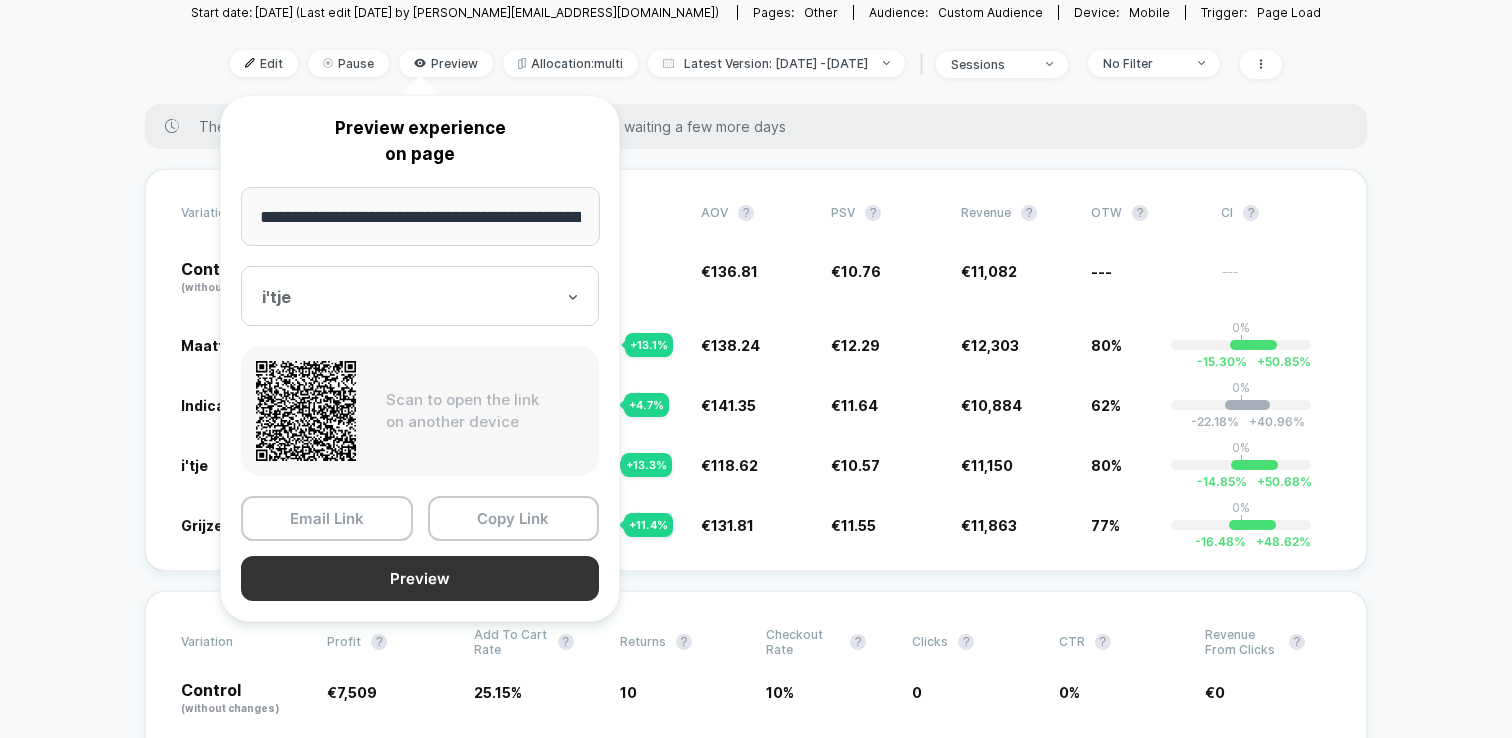 click on "Preview" at bounding box center [420, 578] 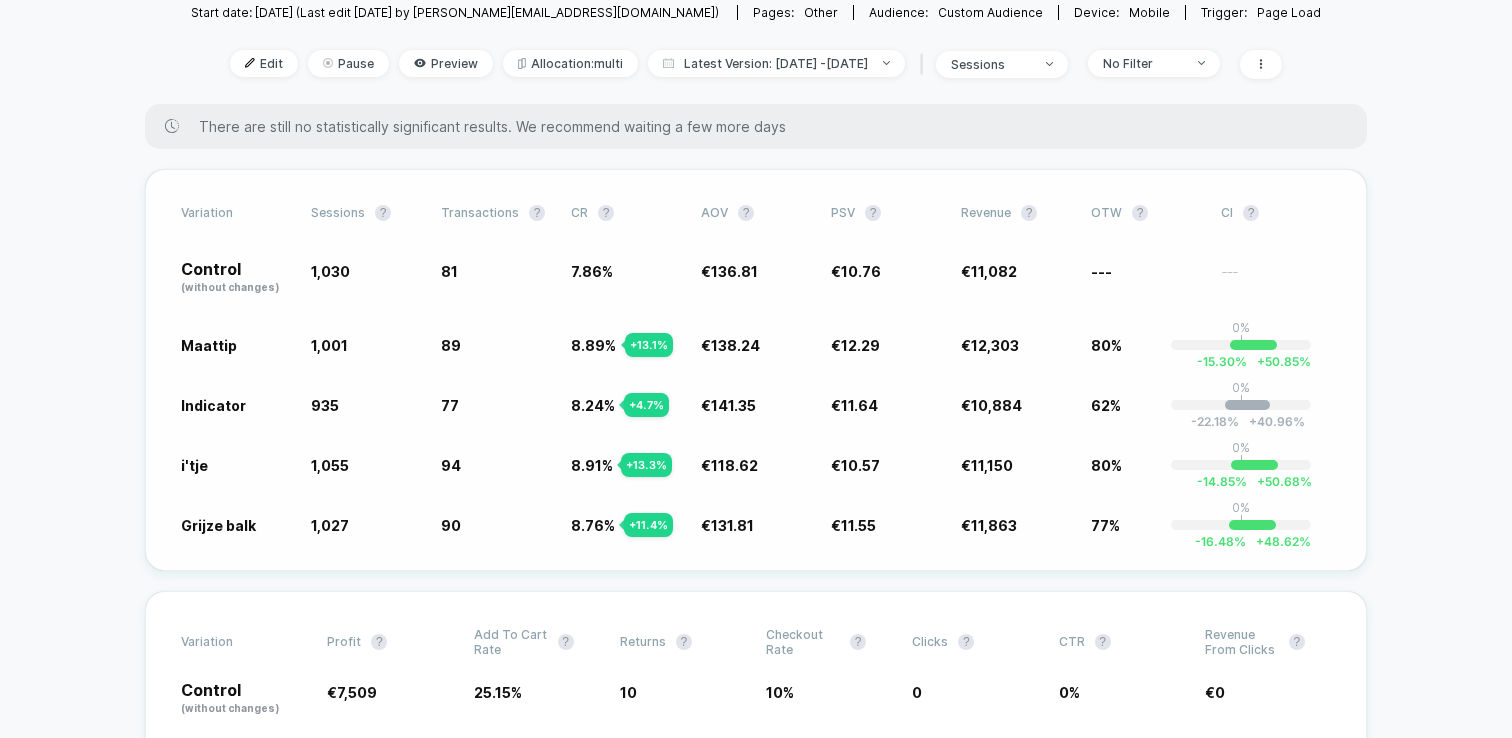 scroll, scrollTop: 46, scrollLeft: 0, axis: vertical 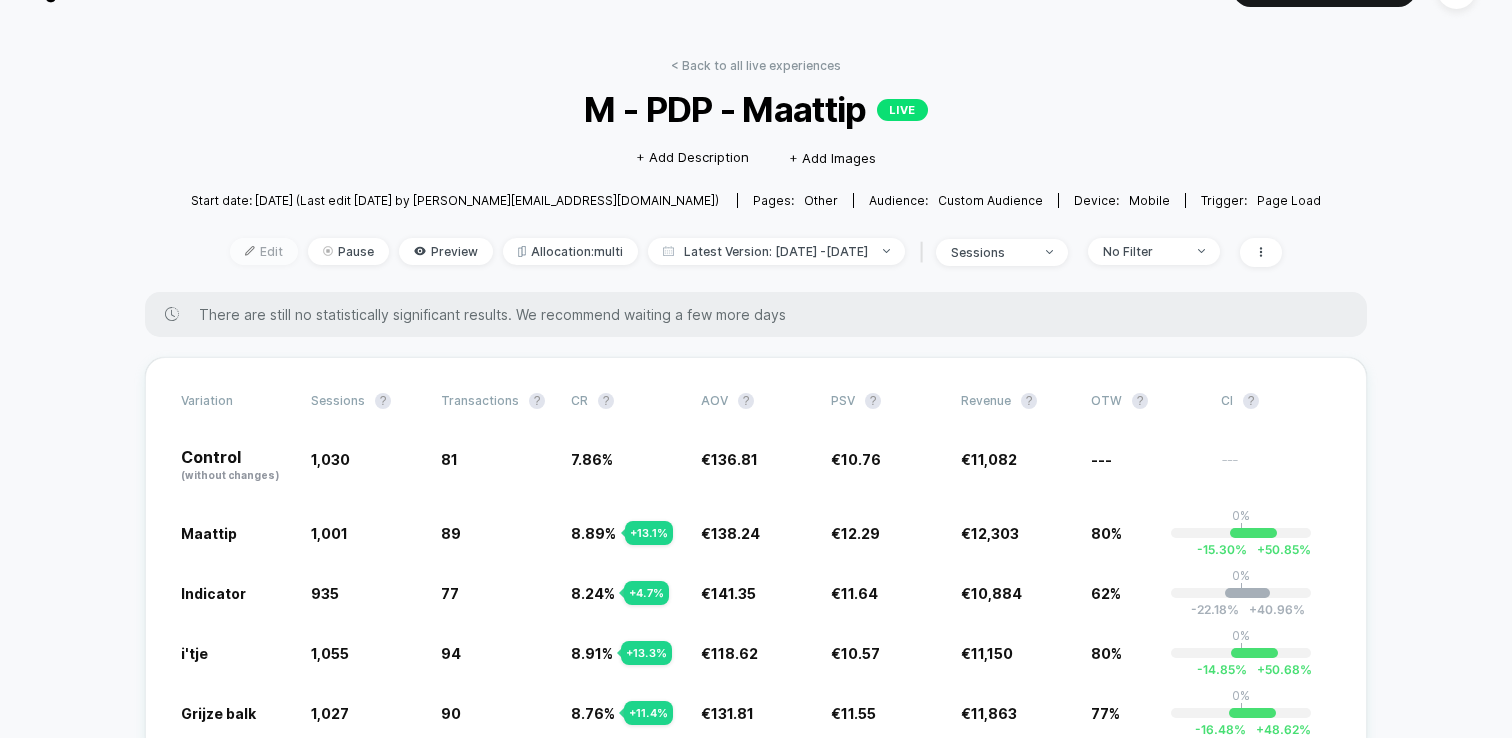 click on "Edit" at bounding box center (264, 251) 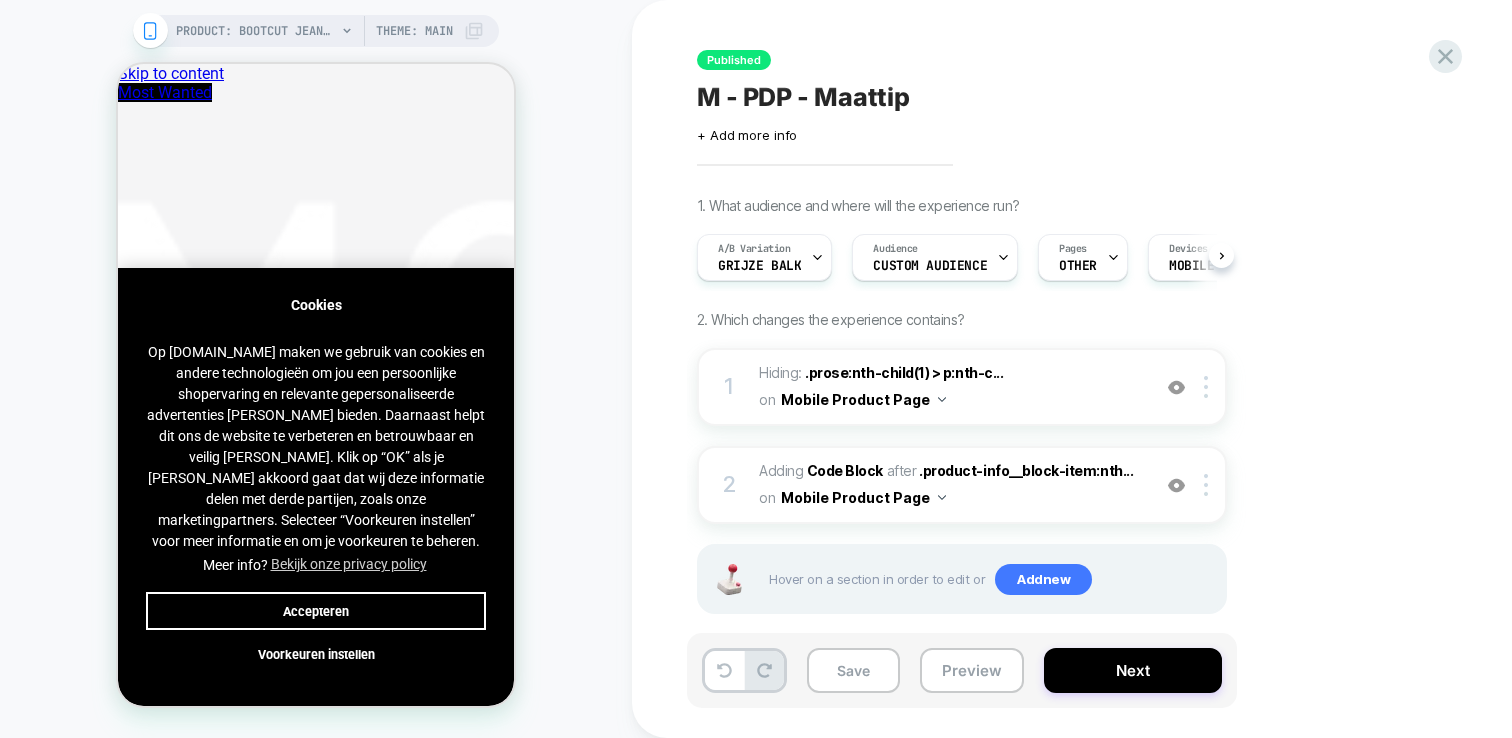 scroll, scrollTop: 0, scrollLeft: 0, axis: both 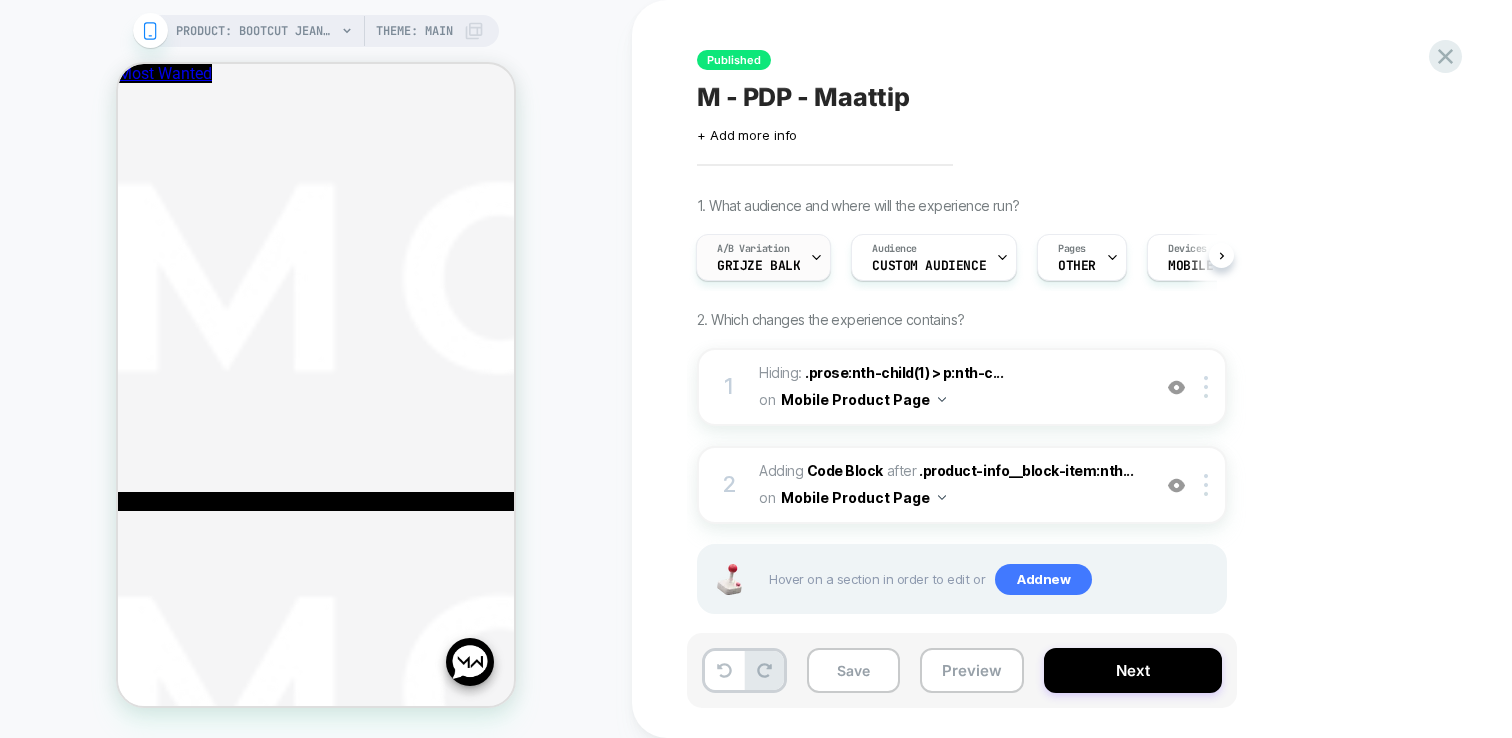 click at bounding box center [816, 257] 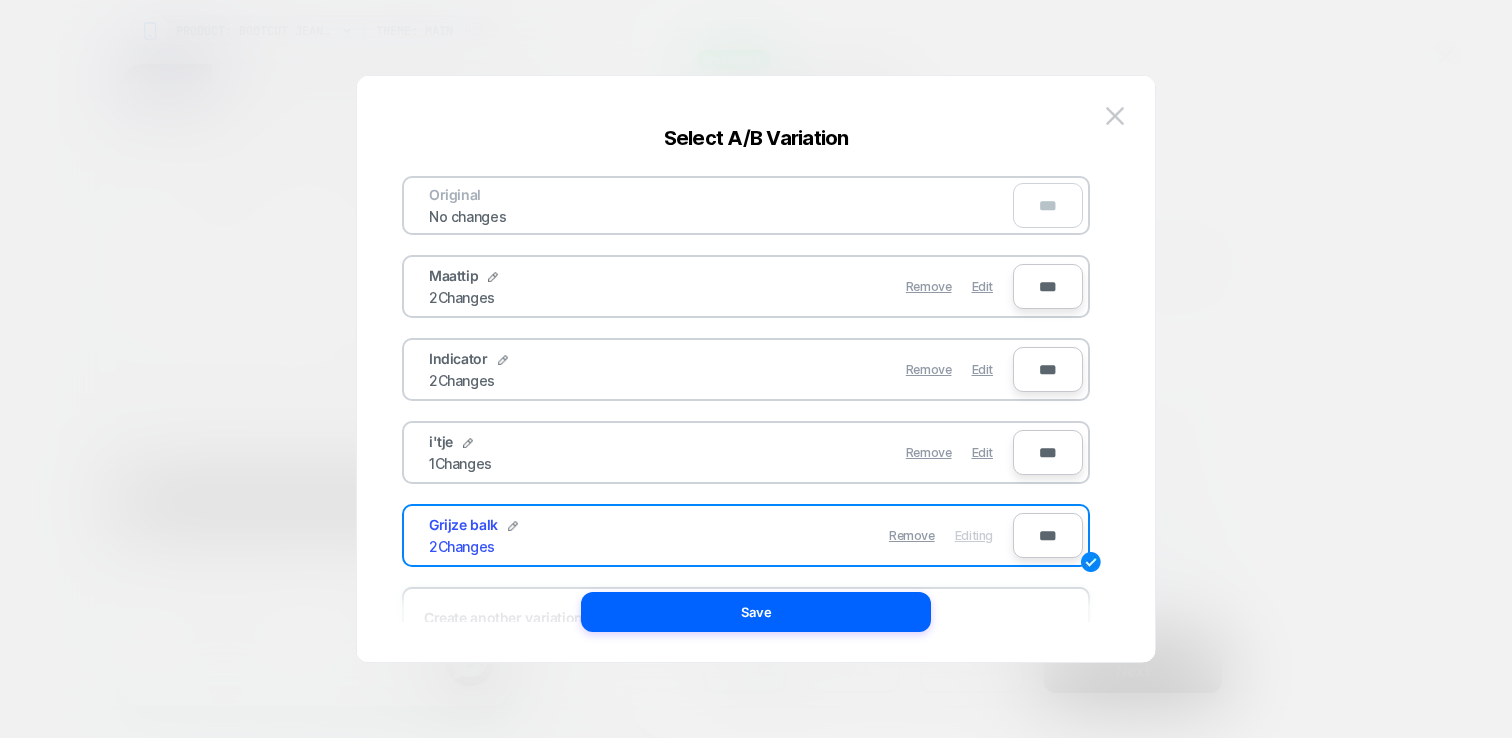click on "Remove Edit" at bounding box center [862, 286] 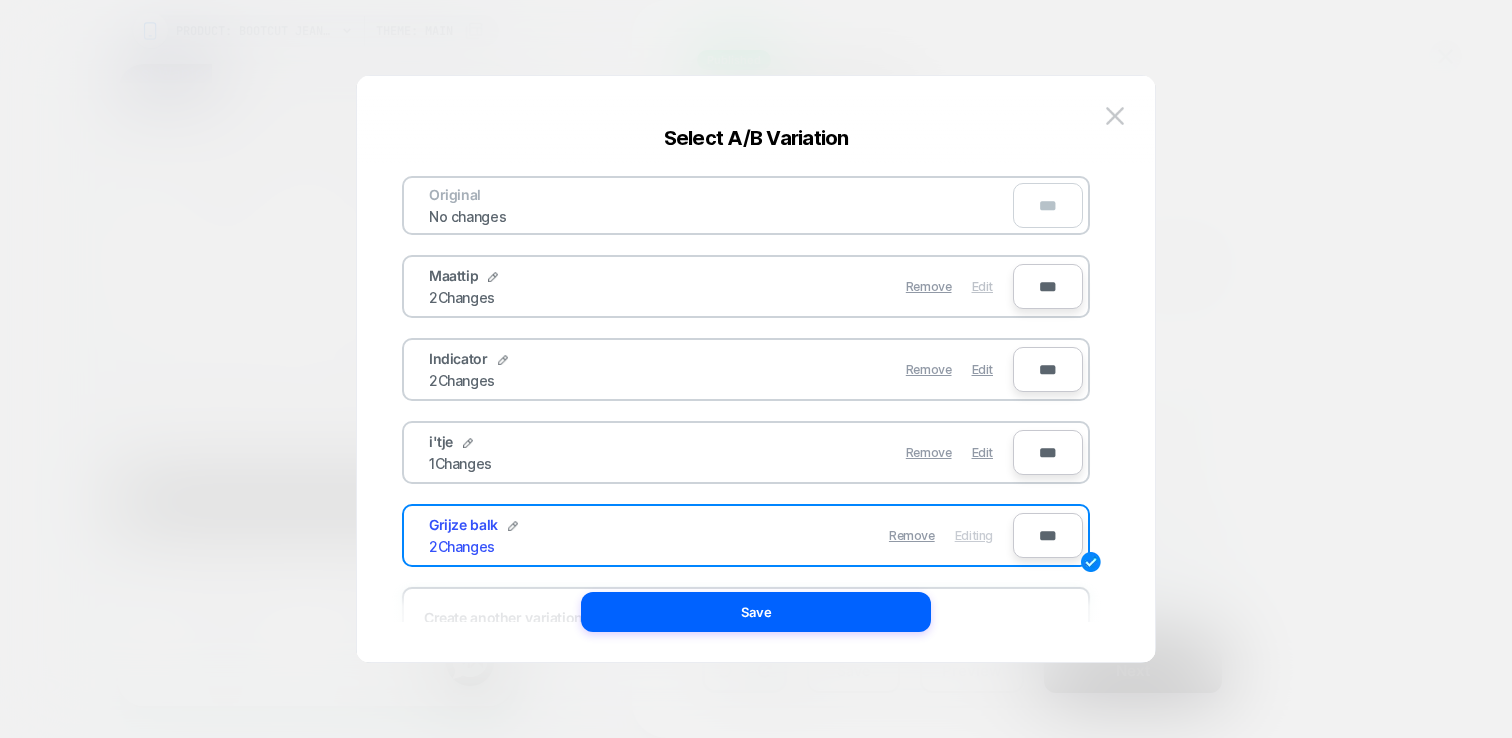 drag, startPoint x: 971, startPoint y: 287, endPoint x: 971, endPoint y: 299, distance: 12 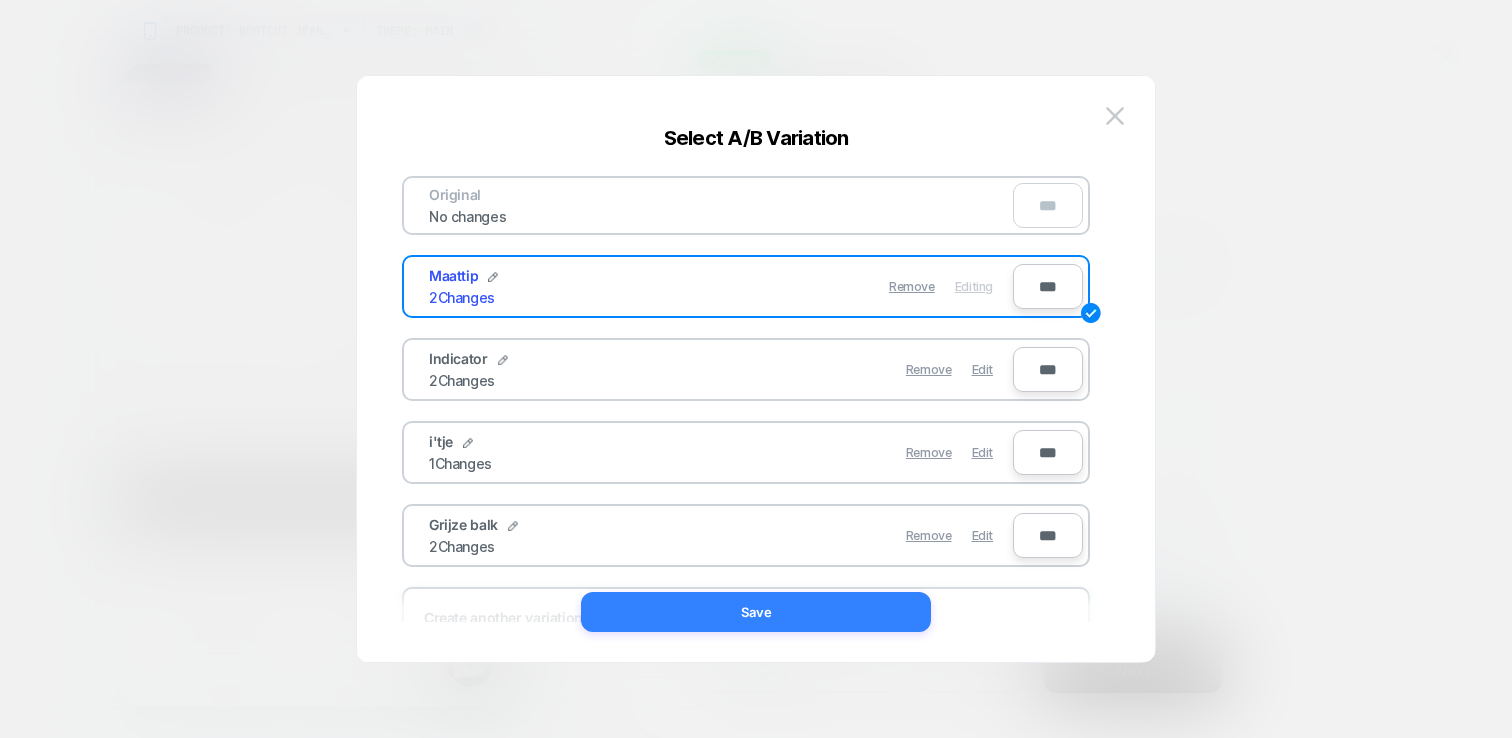 click on "Save" at bounding box center (756, 612) 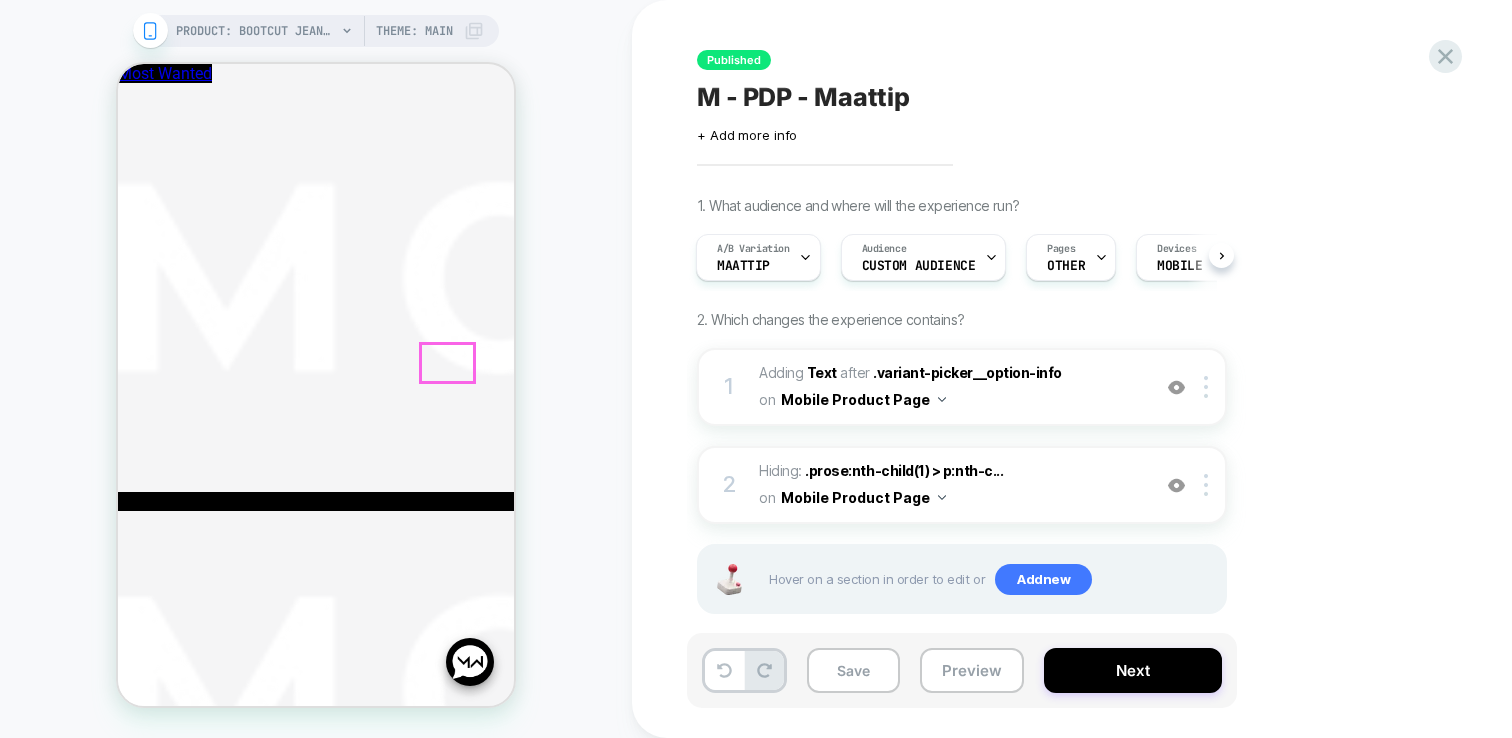 scroll, scrollTop: 731, scrollLeft: 0, axis: vertical 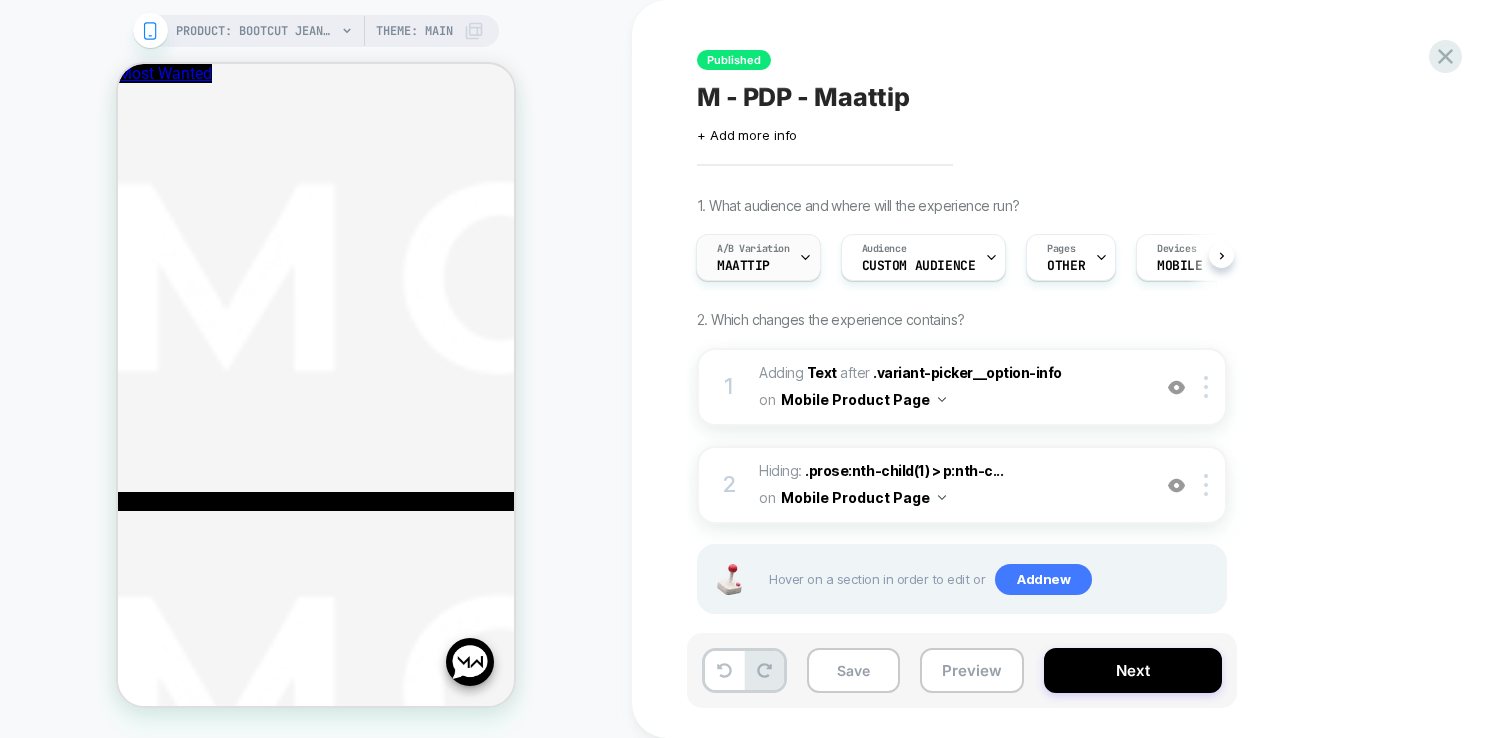 click on "A/B Variation Maattip" at bounding box center [753, 257] 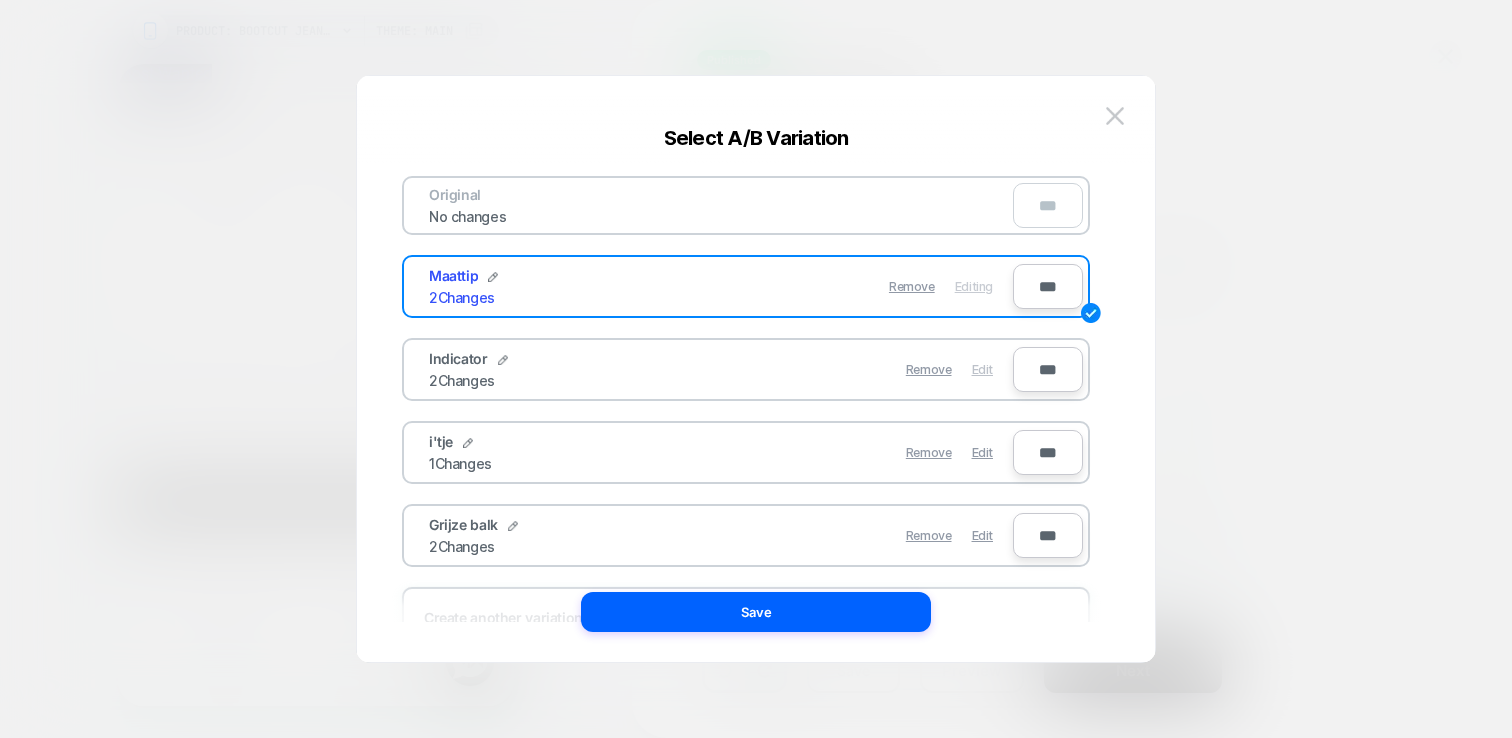 click on "Edit" at bounding box center [982, 369] 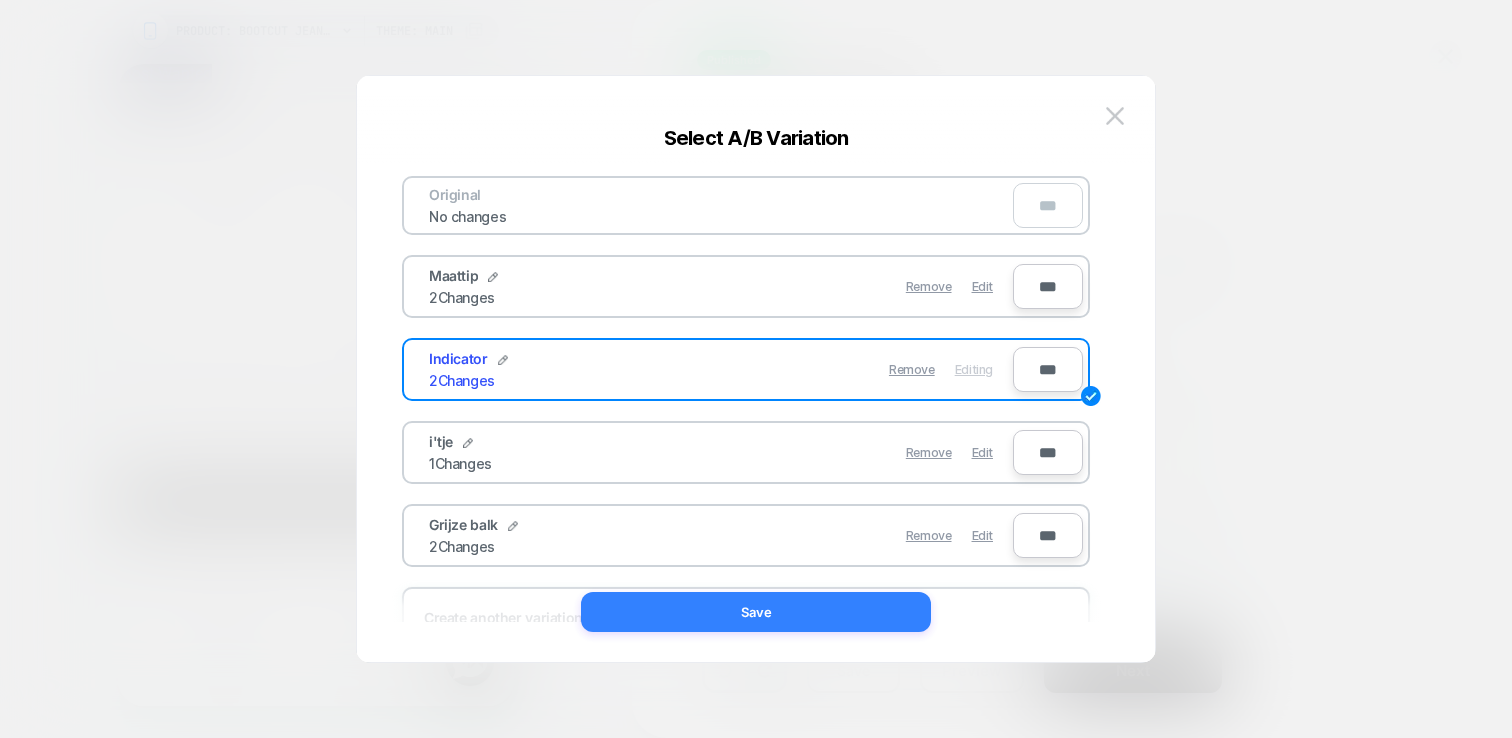 click on "Save" at bounding box center [756, 612] 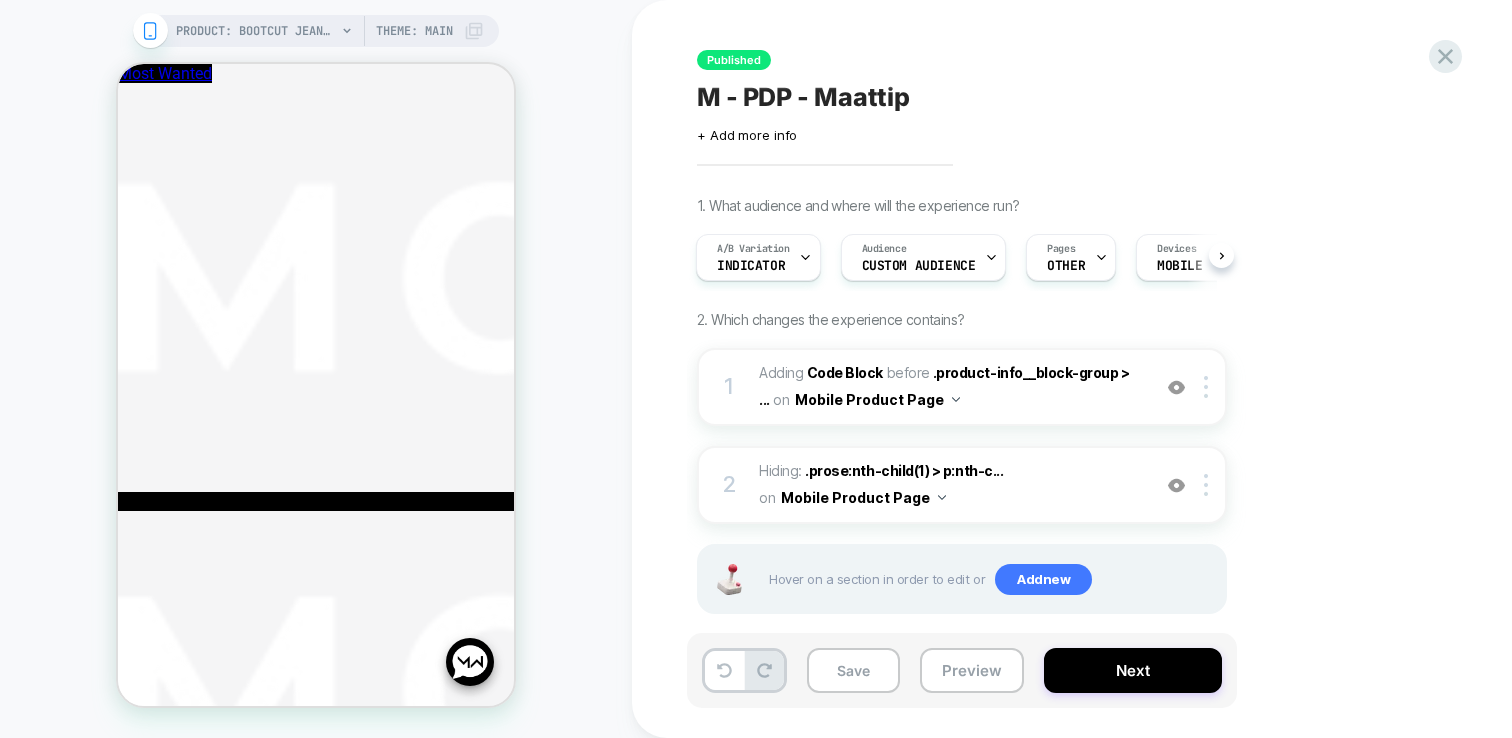 scroll, scrollTop: 1204, scrollLeft: 0, axis: vertical 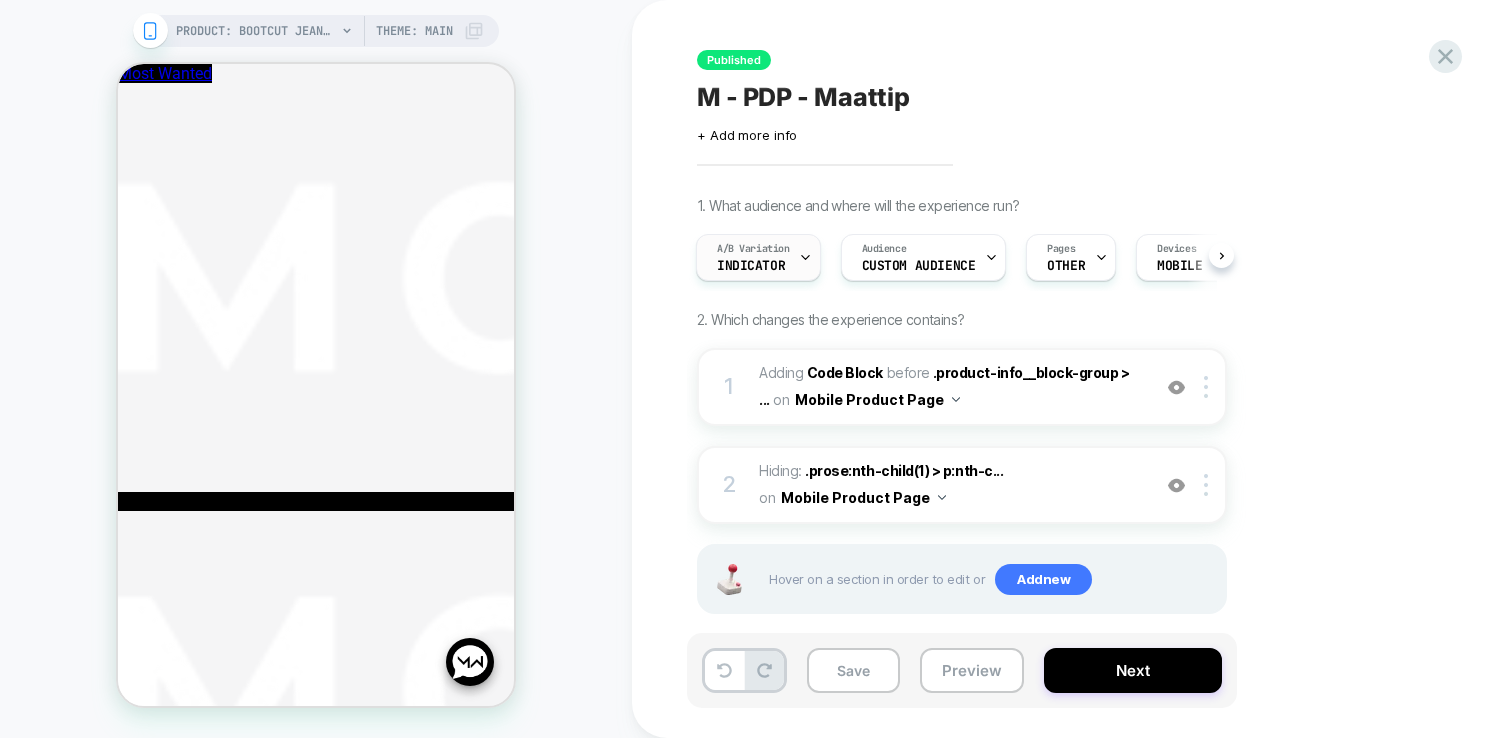 click at bounding box center (805, 257) 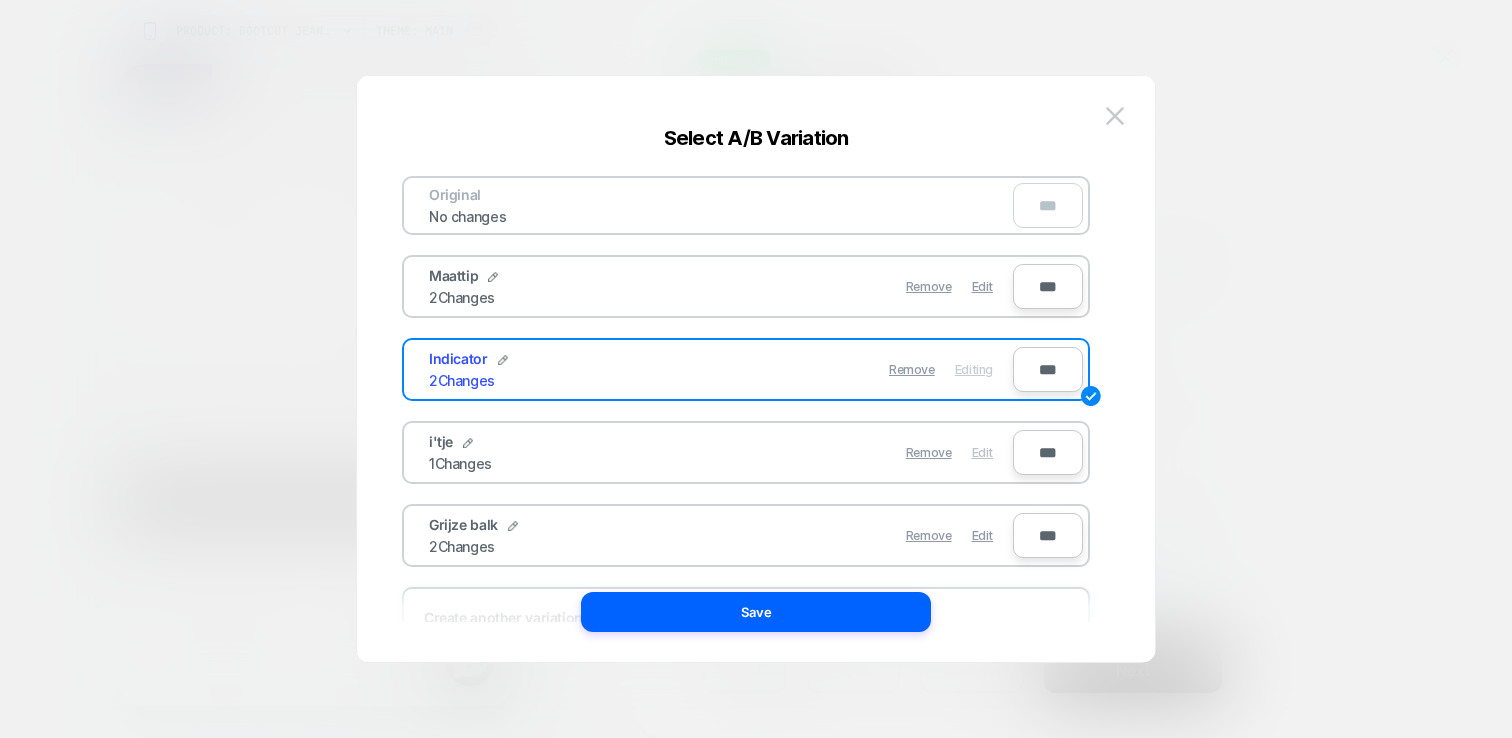 click on "Edit" at bounding box center (982, 452) 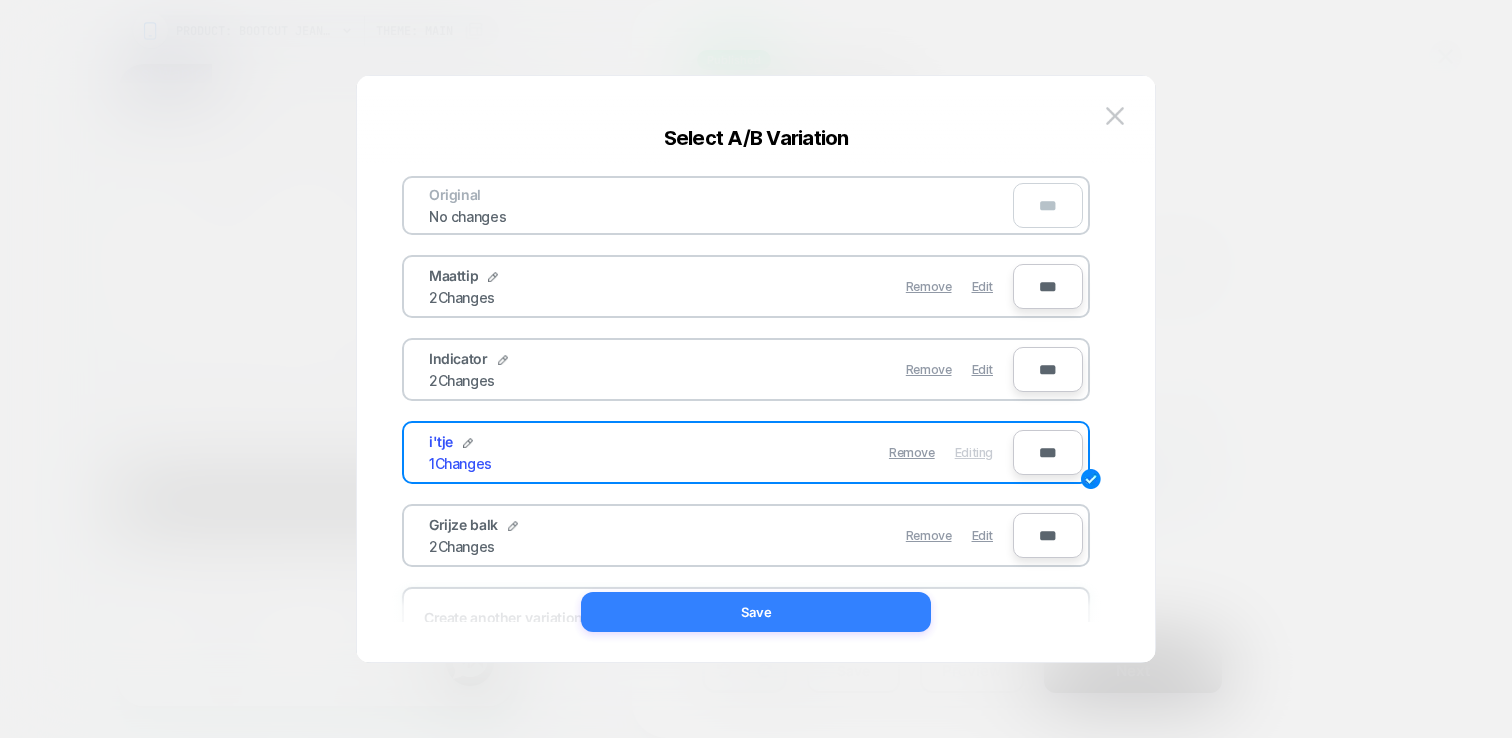click on "Save" at bounding box center (756, 612) 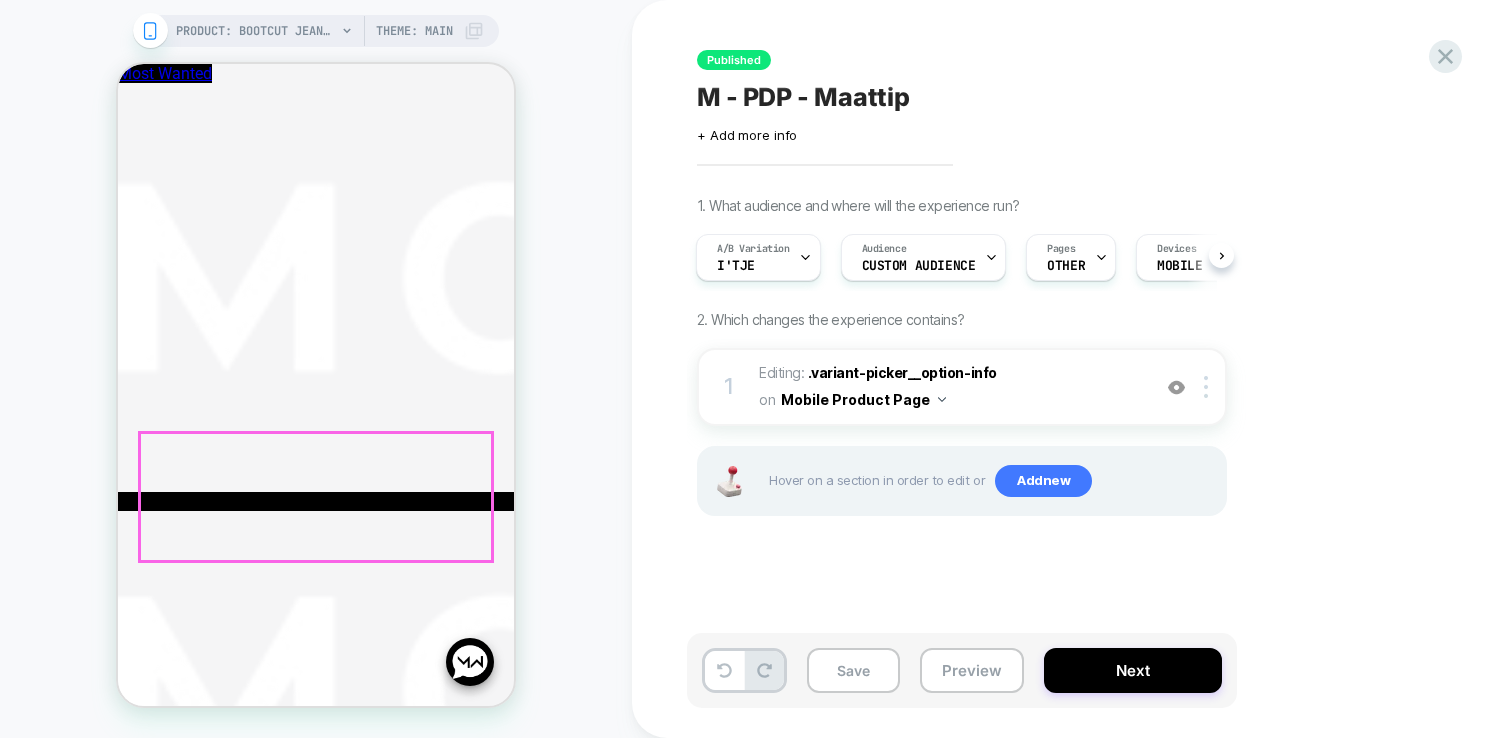 scroll, scrollTop: 1045, scrollLeft: 0, axis: vertical 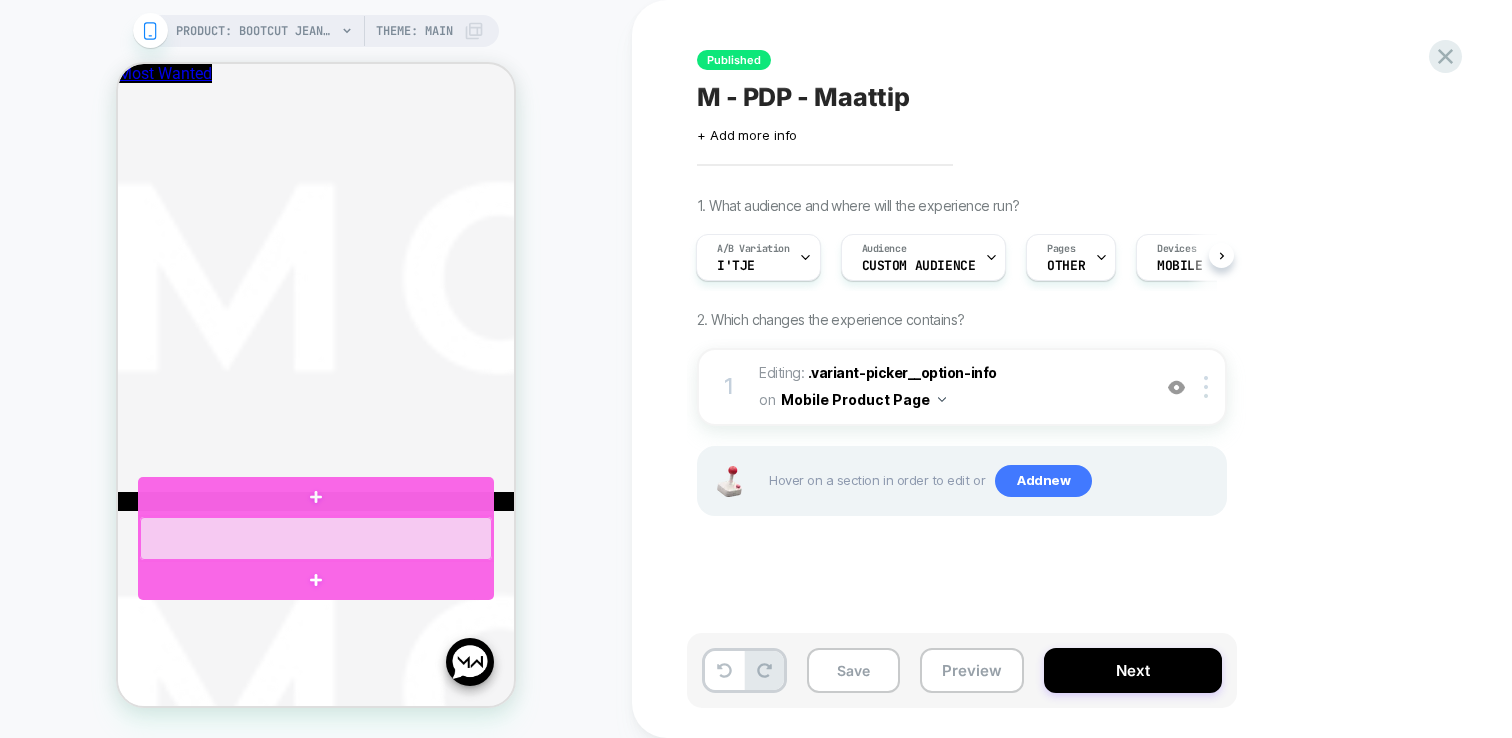 click at bounding box center (316, 538) 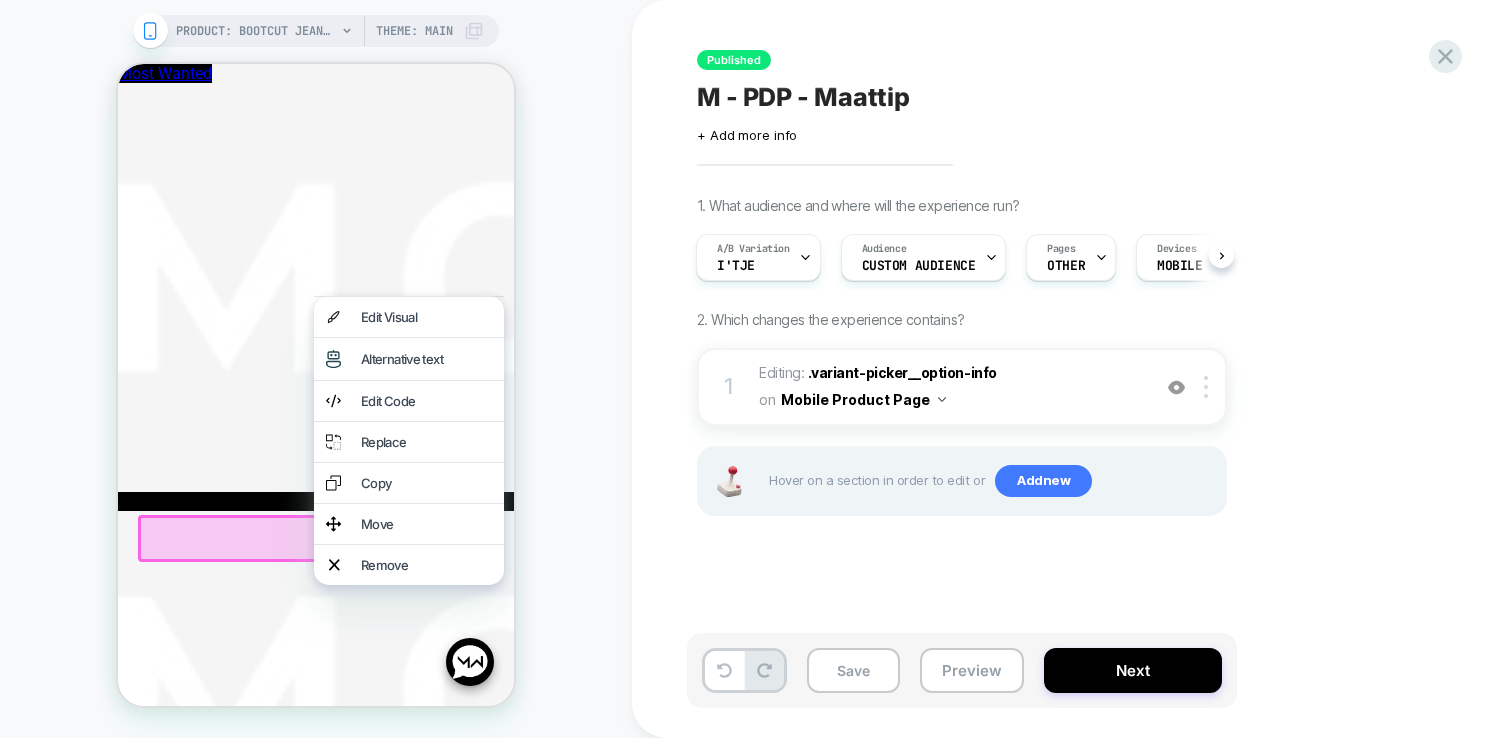 click on "Remove" at bounding box center (426, 565) 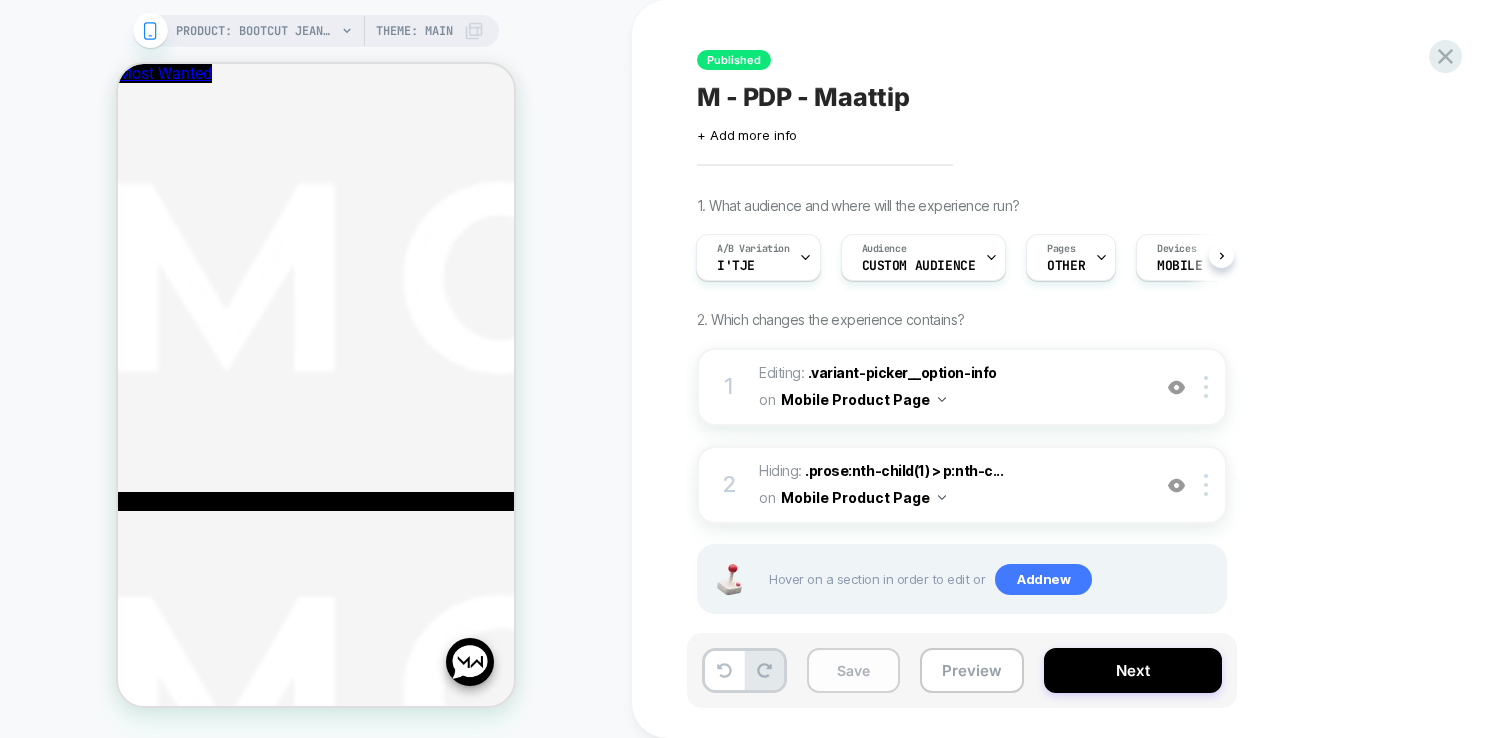 click on "Save" at bounding box center (853, 670) 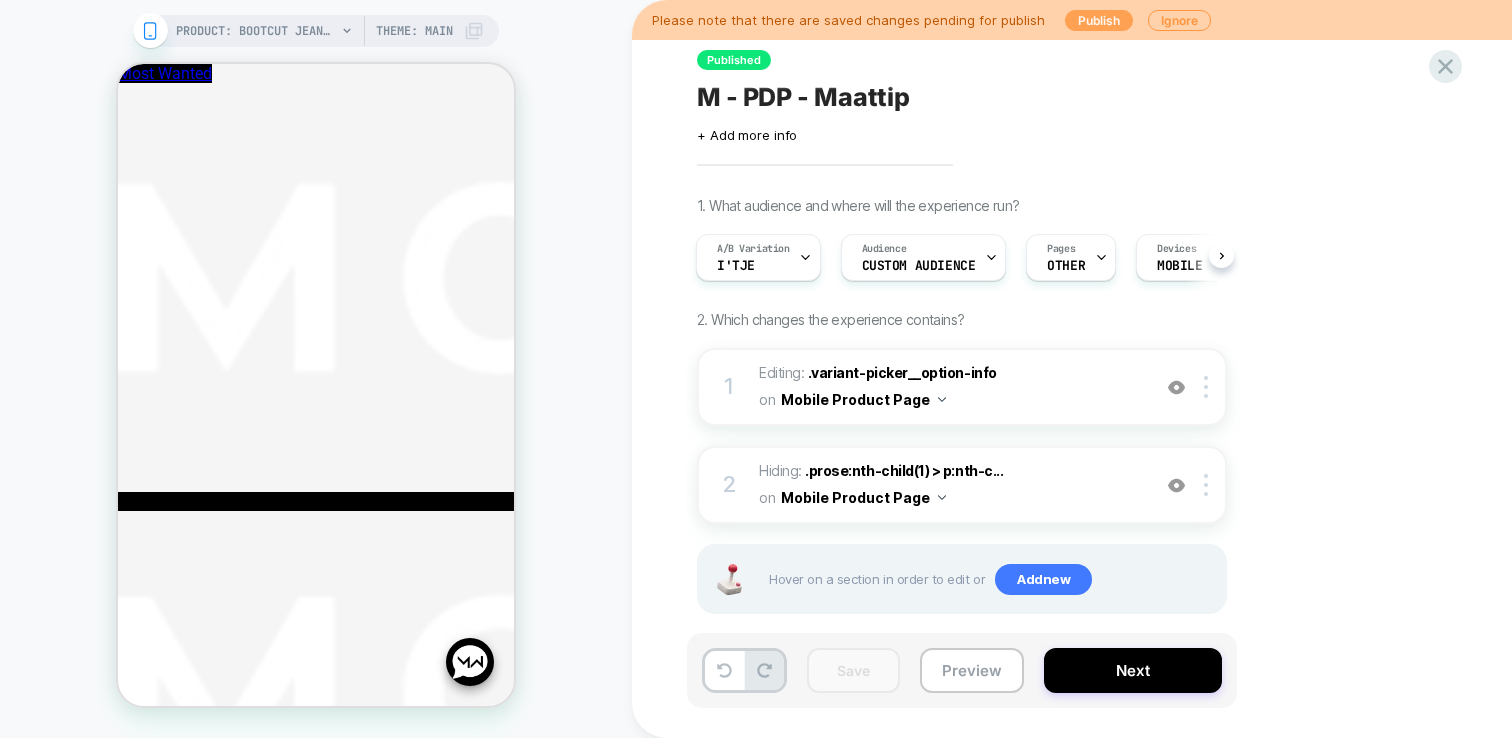 click on "Publish" at bounding box center [1099, 20] 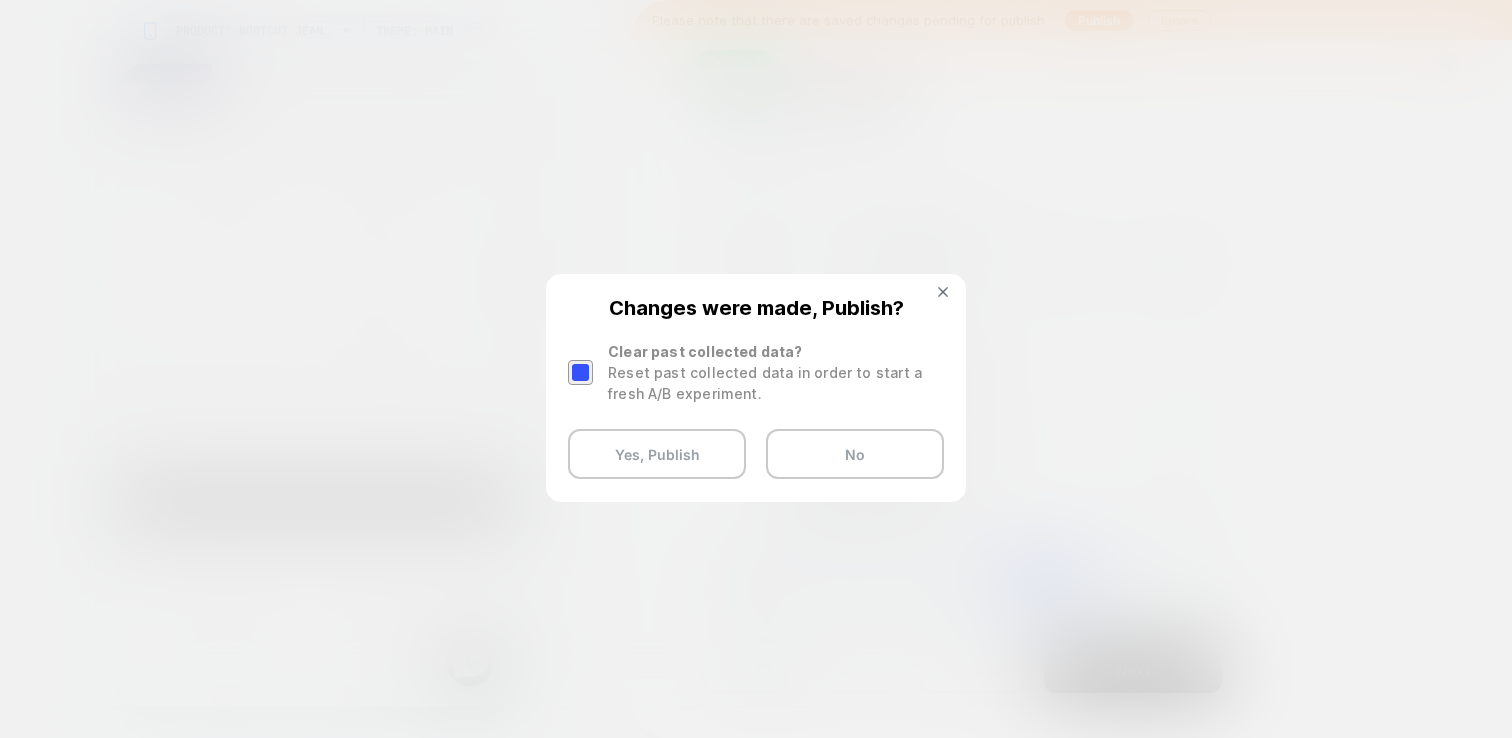 click at bounding box center [580, 372] 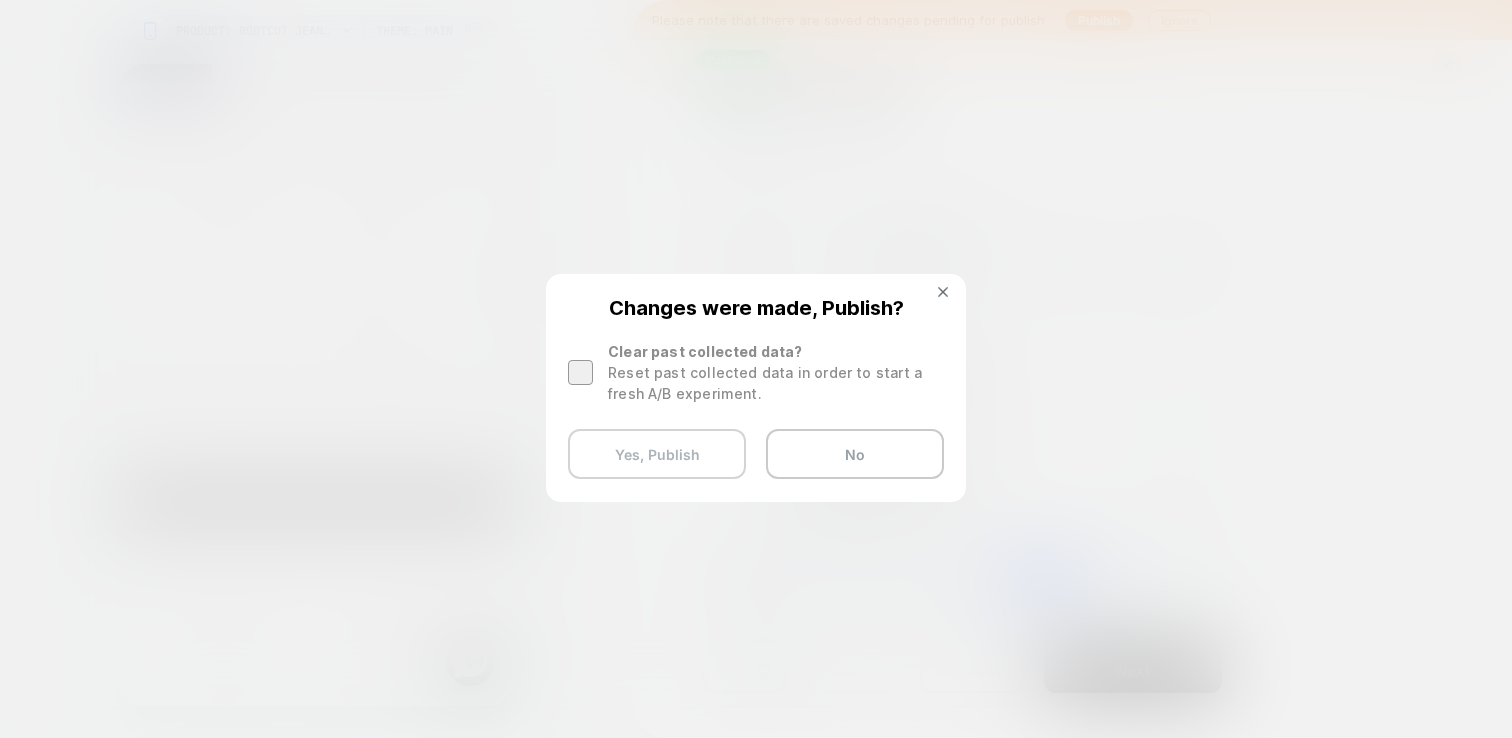 click on "Yes, Publish" at bounding box center (657, 454) 